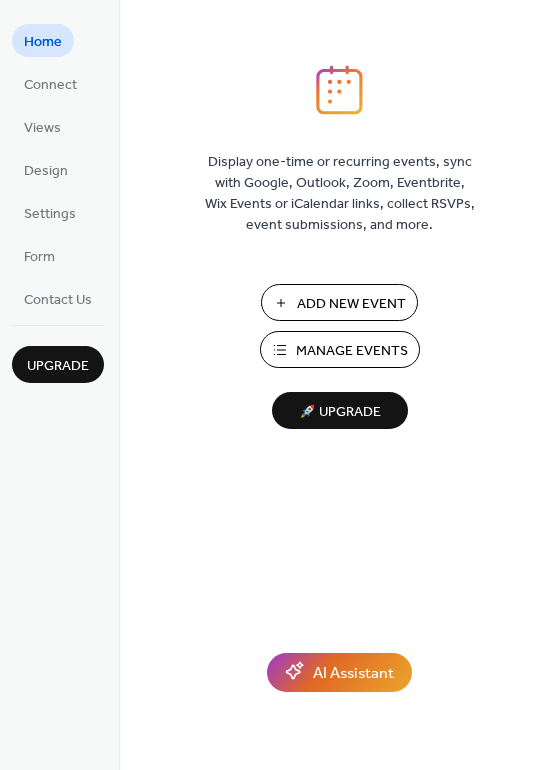 scroll, scrollTop: 0, scrollLeft: 0, axis: both 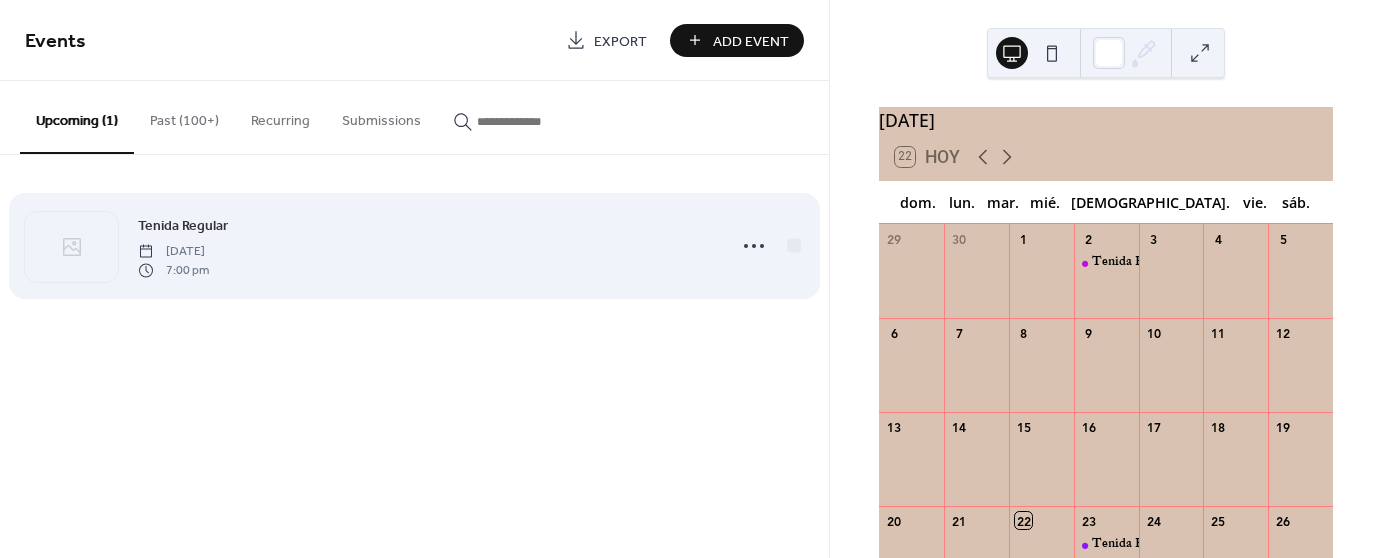 click on "[DATE]" at bounding box center [173, 252] 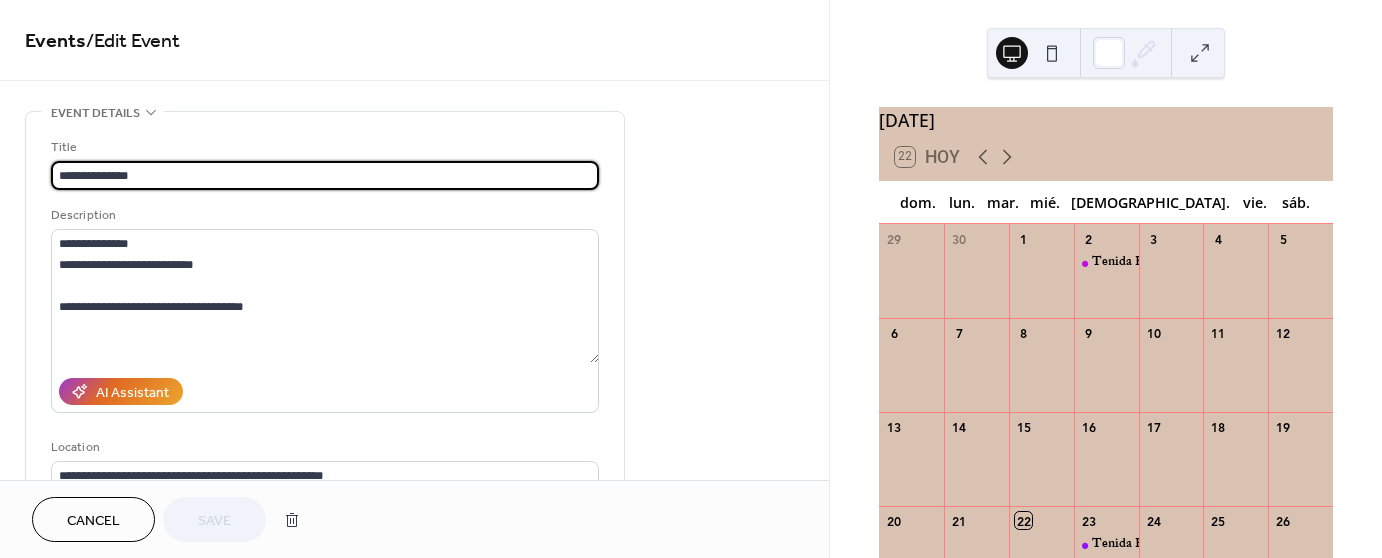 drag, startPoint x: 156, startPoint y: 177, endPoint x: 34, endPoint y: 163, distance: 122.80065 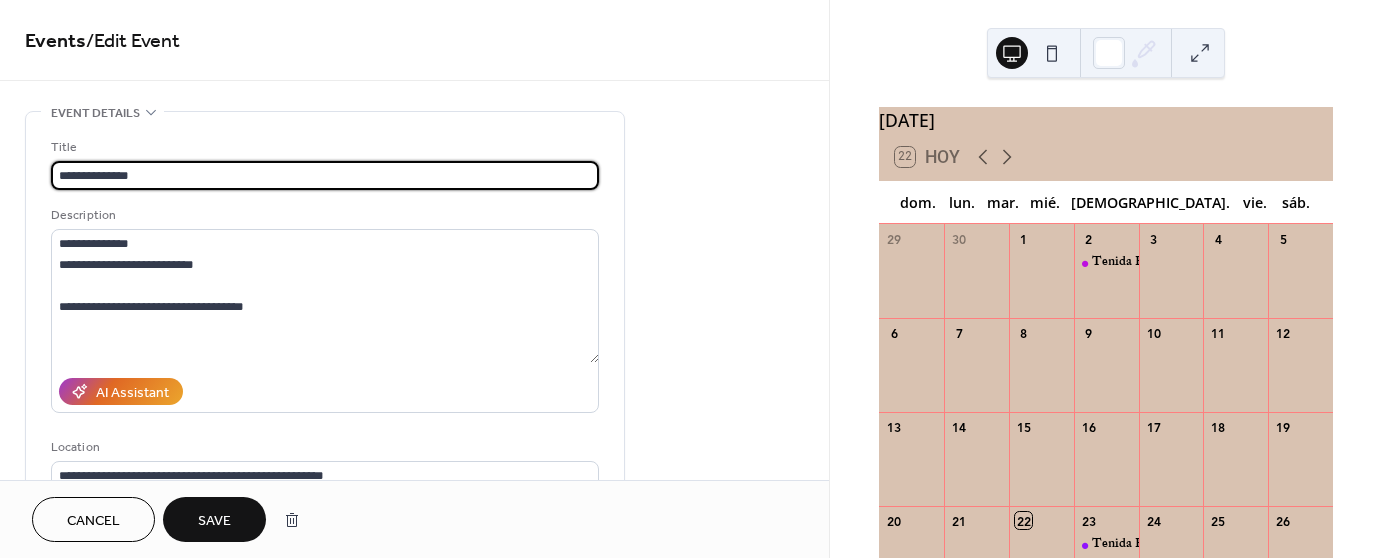 type on "*" 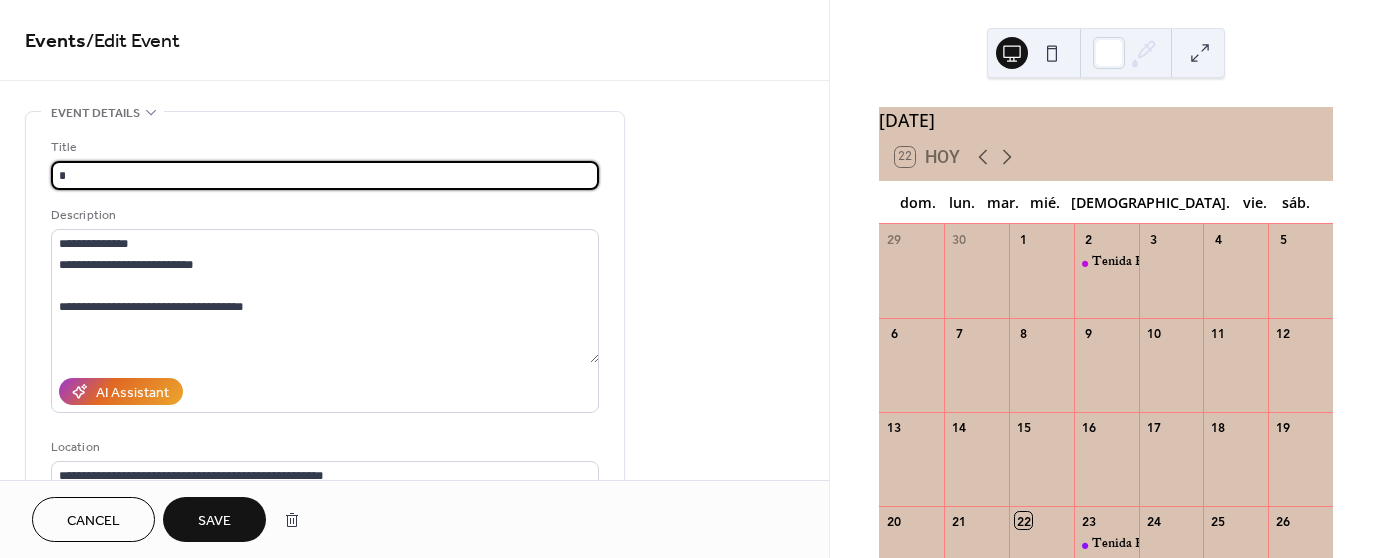 click on "Title" at bounding box center [323, 147] 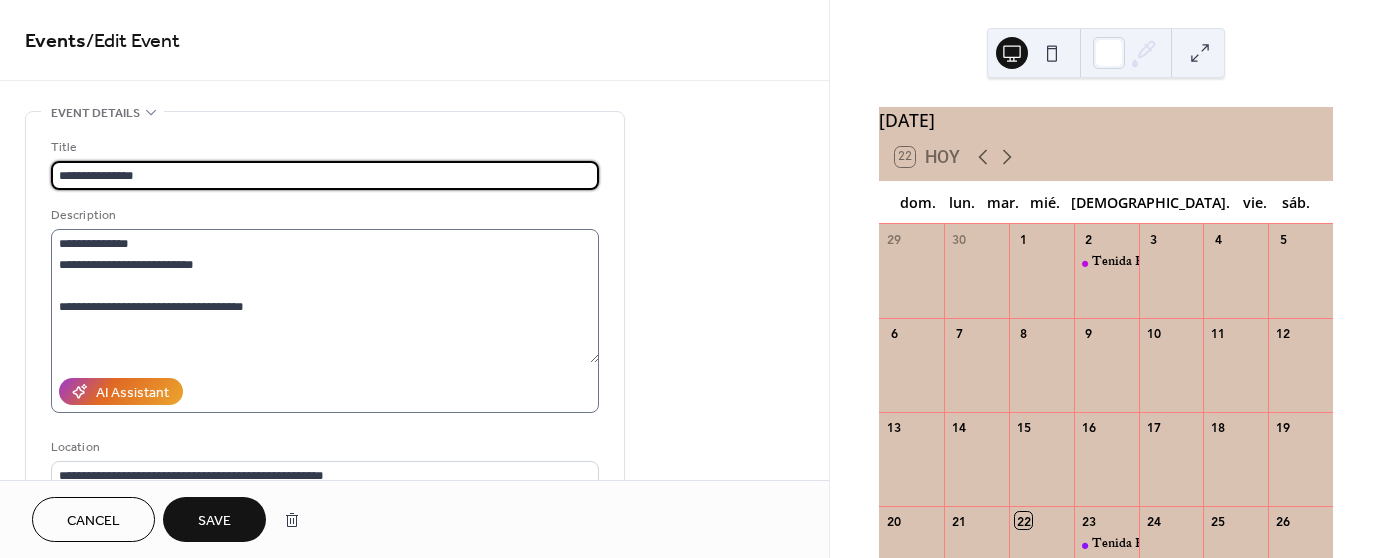 type on "**********" 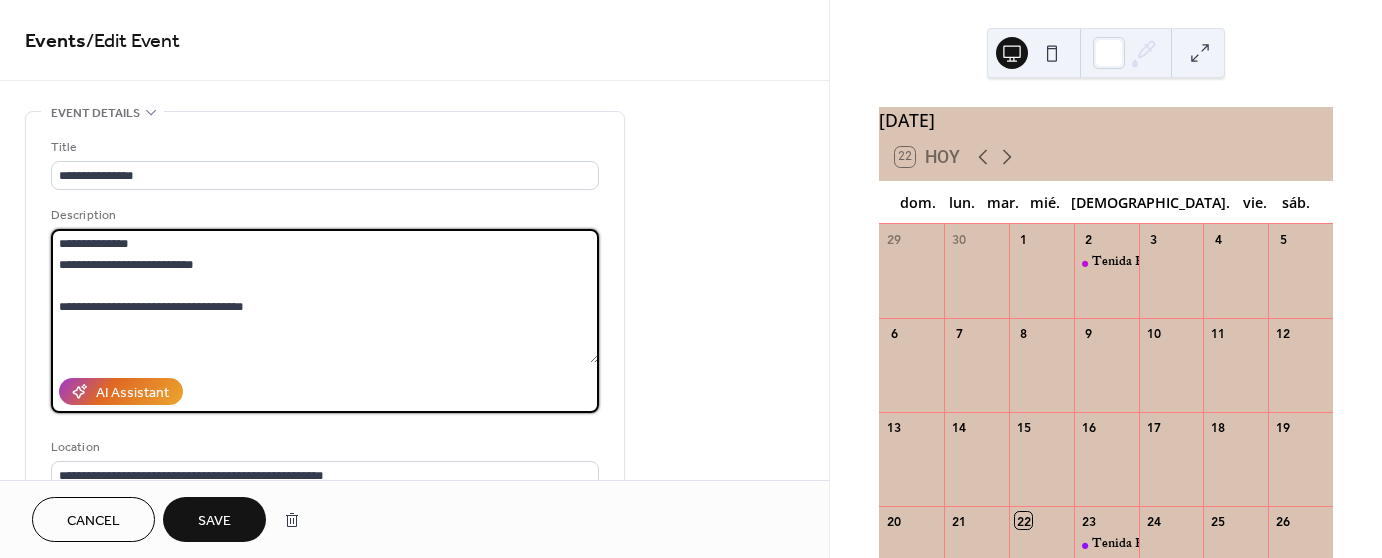 click on "**********" at bounding box center [325, 296] 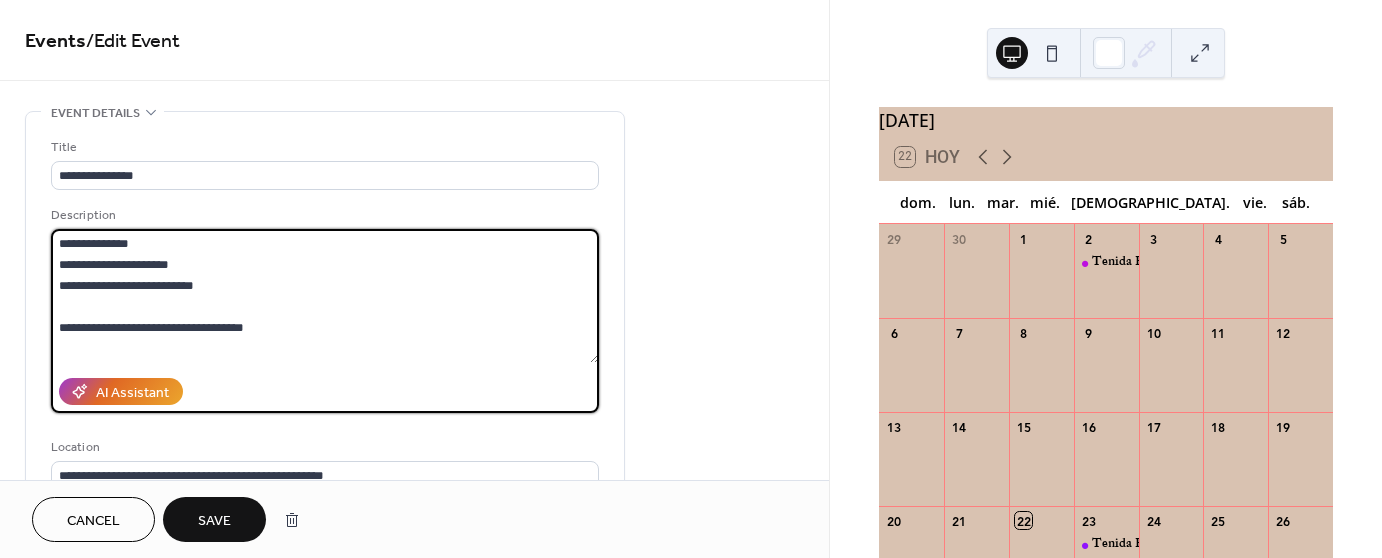 type on "**********" 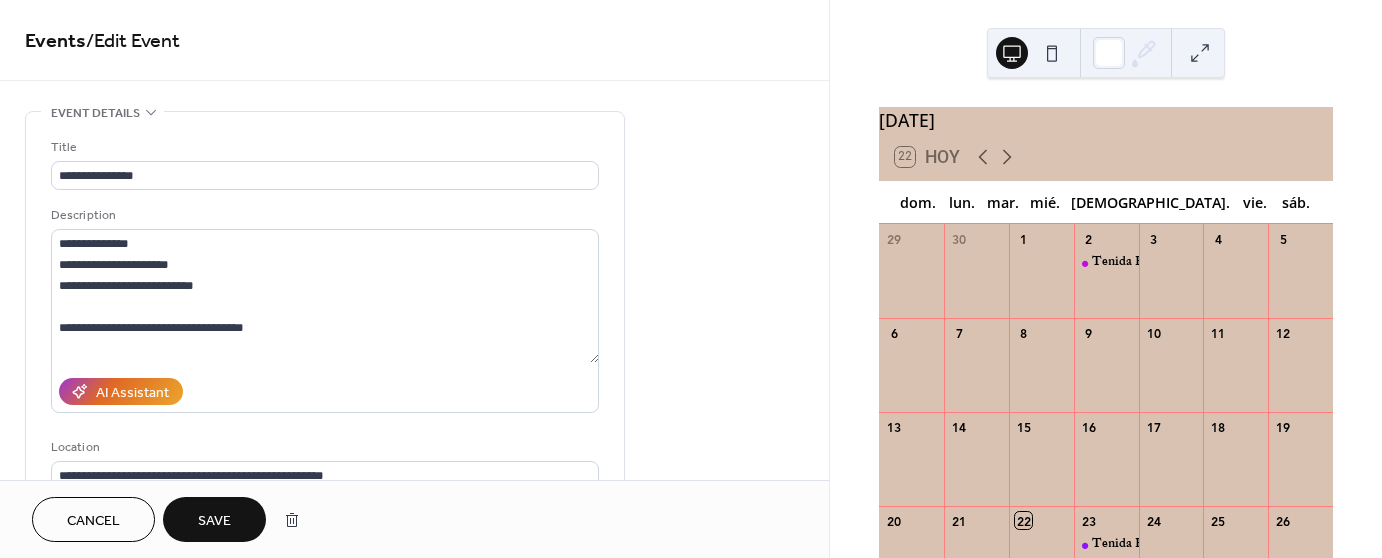 click on "Save" at bounding box center [214, 519] 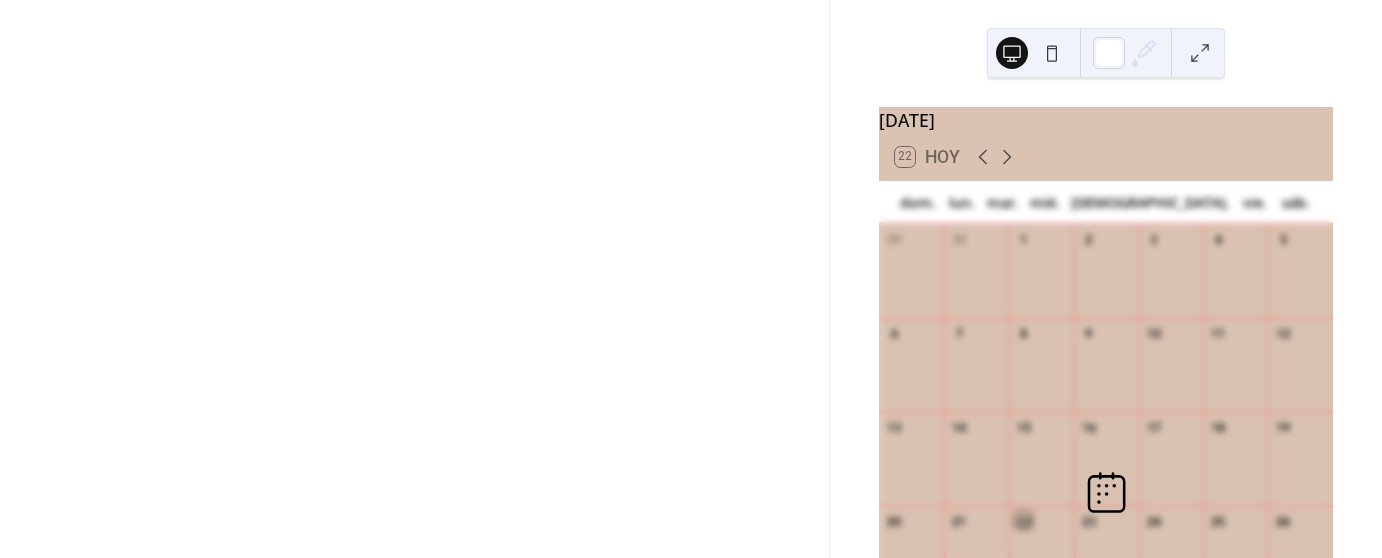 click on "julio 2025 22 Hoy dom. lun. mar. mié. jue. vie. sáb. 29 30 1 2 3 4 5 6 7 8 9 10 11 12 13 14 15 16 17 18 19 20 21 22 23 24 25 26 27 28 29 30 31 1 2 3 4 5 6 7 8 9" at bounding box center (1106, 279) 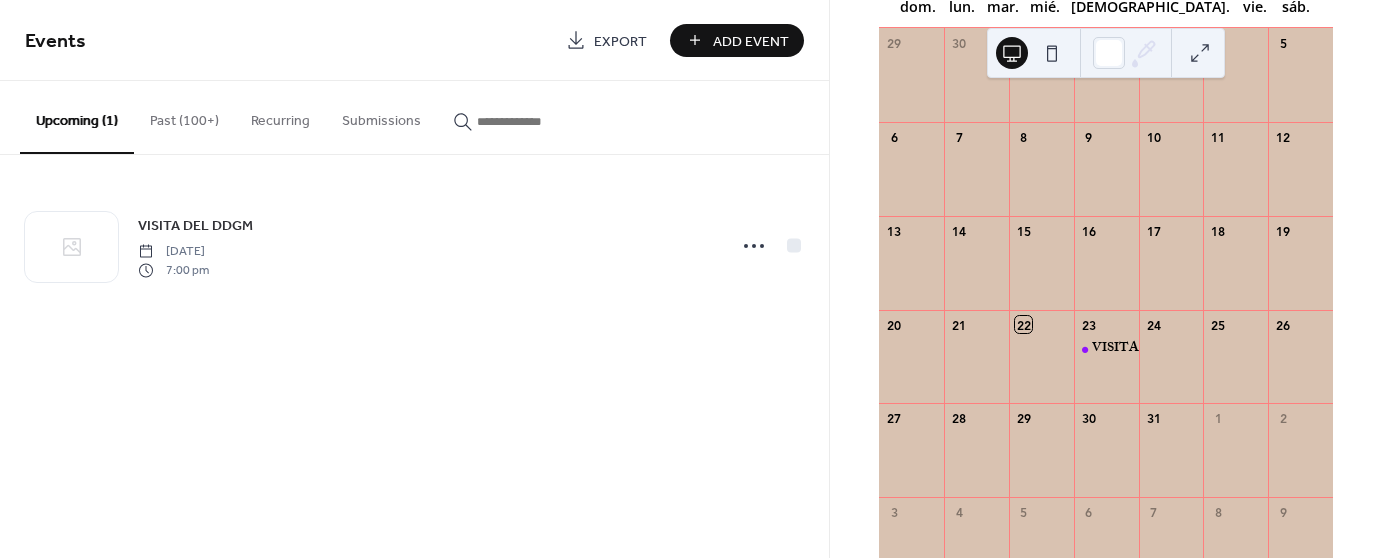 scroll, scrollTop: 289, scrollLeft: 0, axis: vertical 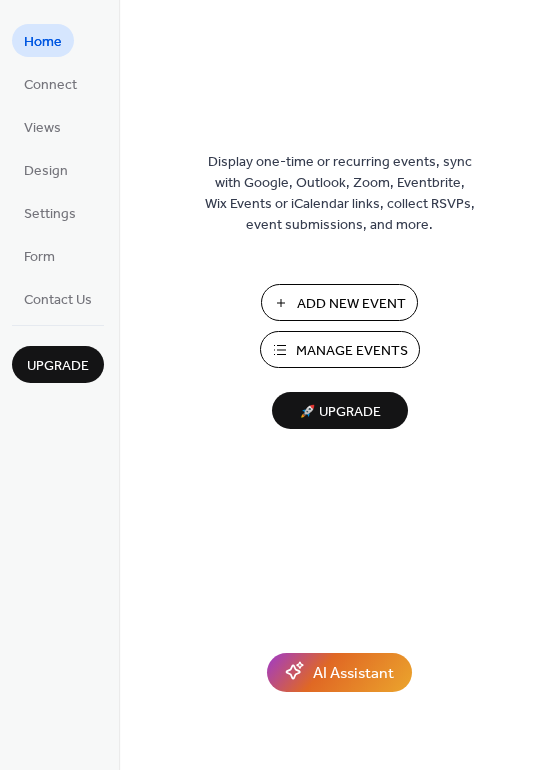 click on "Add New Event" at bounding box center [351, 304] 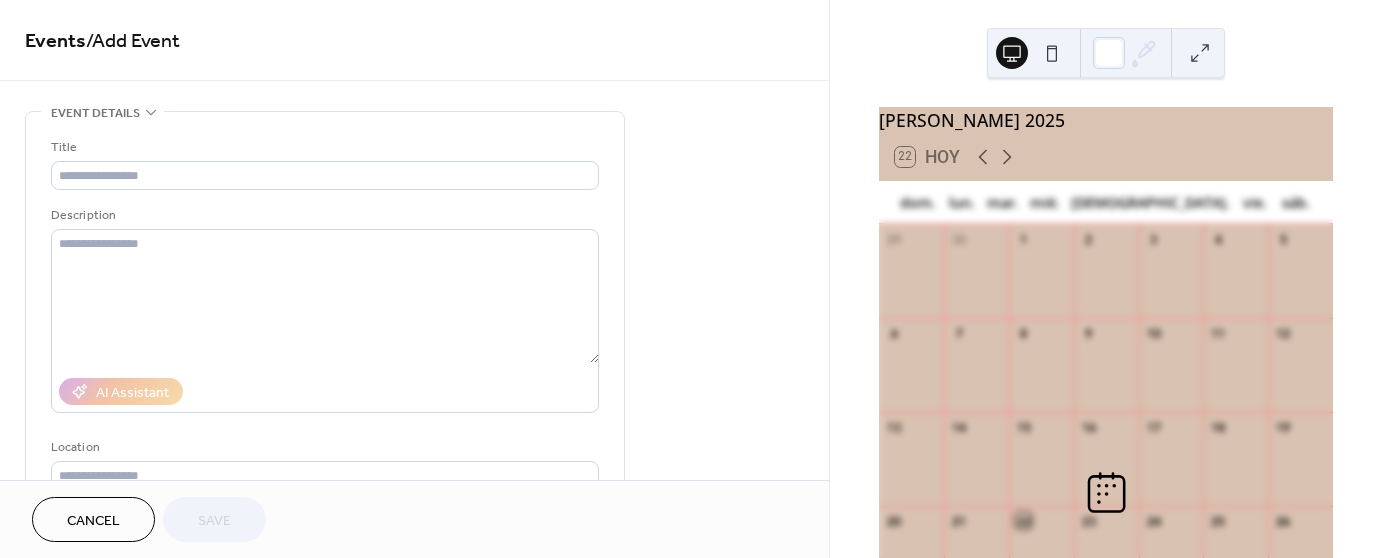 scroll, scrollTop: 0, scrollLeft: 0, axis: both 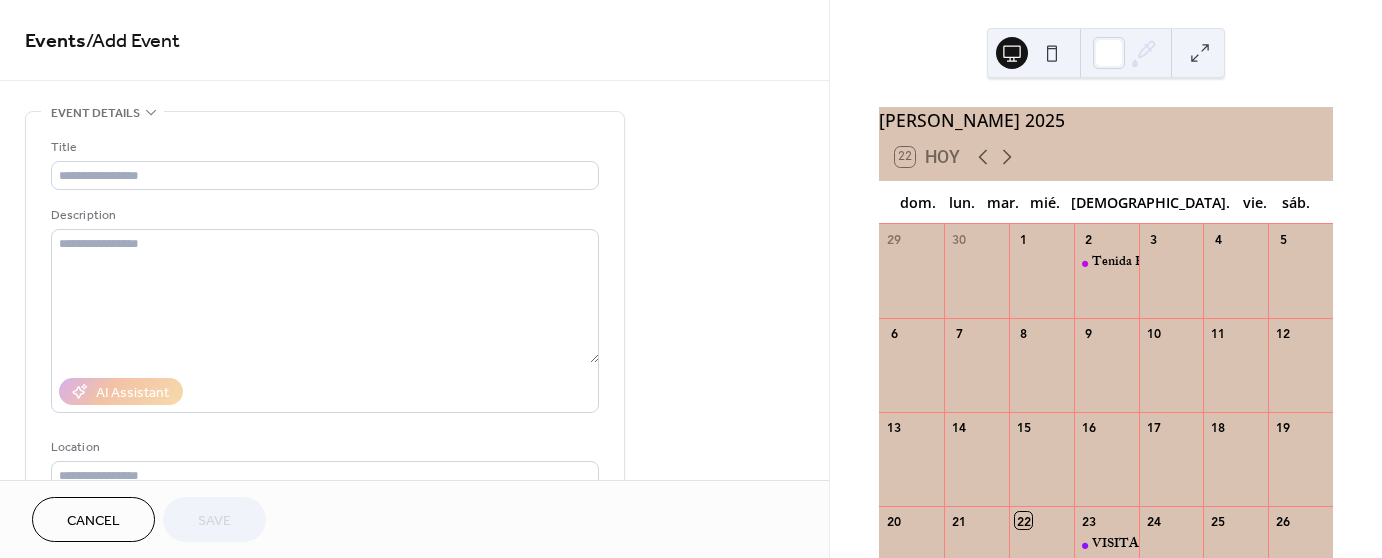 click on "julio 2025 22 Hoy dom. lun. mar. mié. jue. vie. sáb. 29 30 1 2 Tenida Regular En el "Scottish Rite Masonic Center"  3 4 5 6 7 8 9 10 11 12 13 14 15 16 17 18 19 20 21 22 23 VISITA DEL DDGM 24 25 26 27 28 29 30 31 1 2 3 4 5 6 7 8 9" at bounding box center [1106, 279] 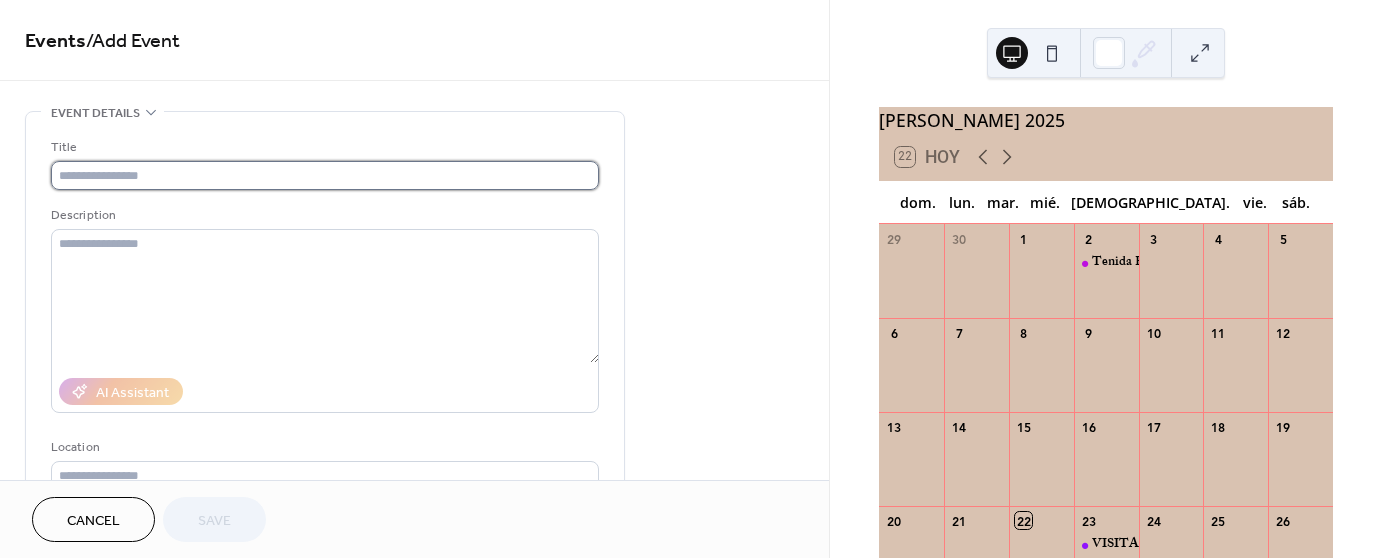 click at bounding box center [325, 175] 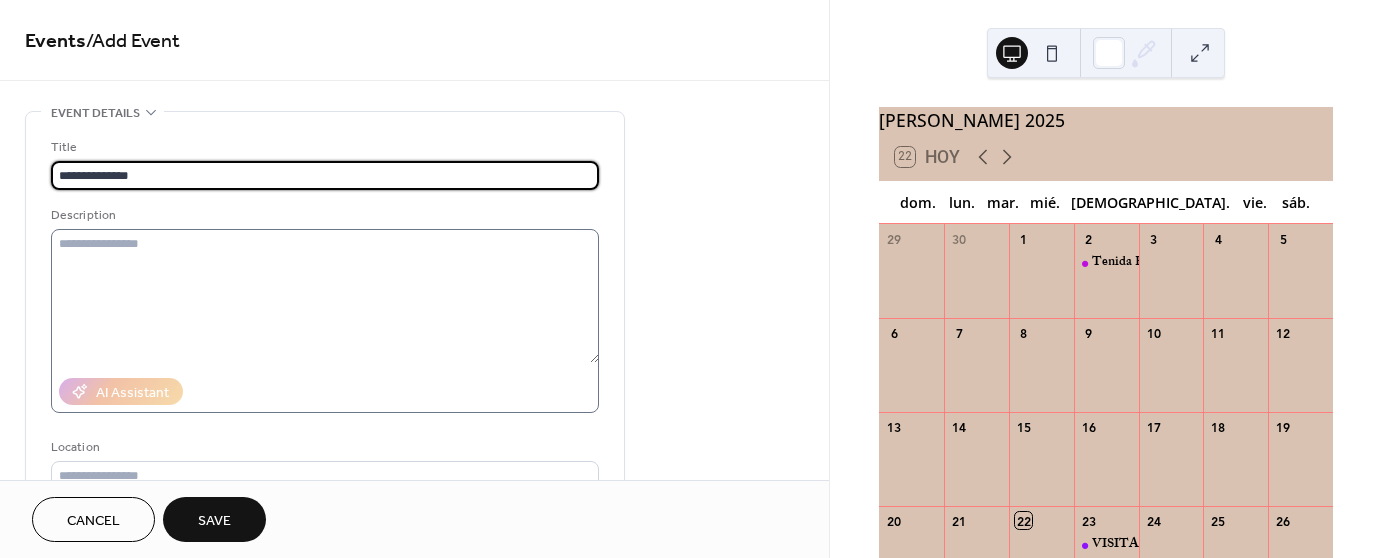 type on "**********" 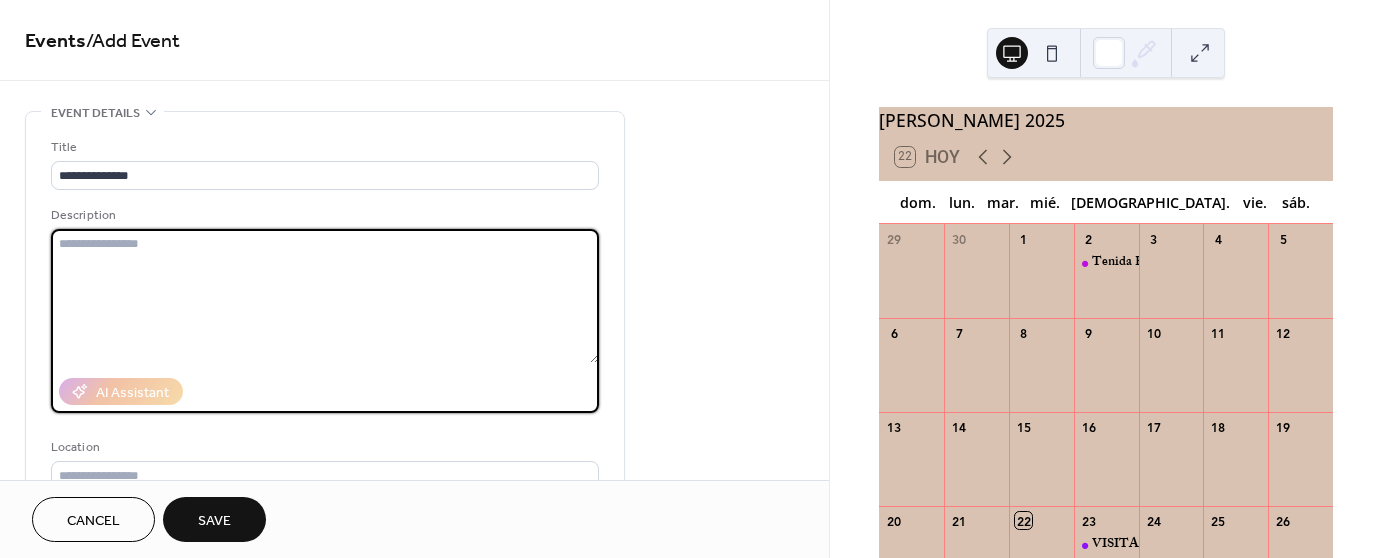 click at bounding box center (325, 296) 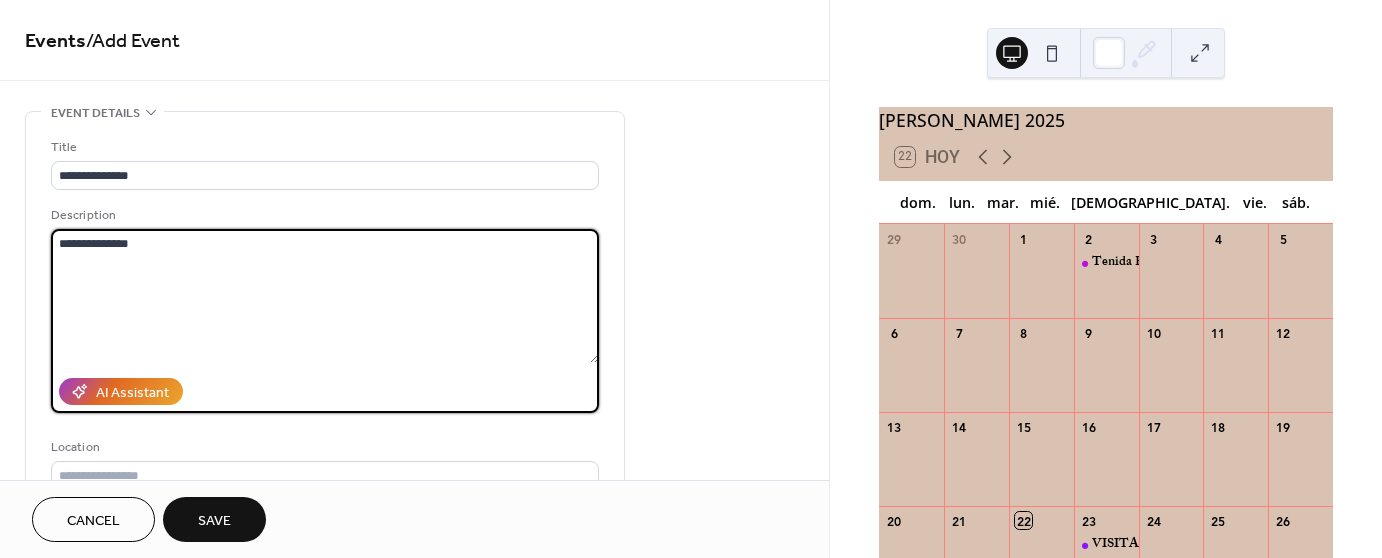 click on "**********" at bounding box center (325, 296) 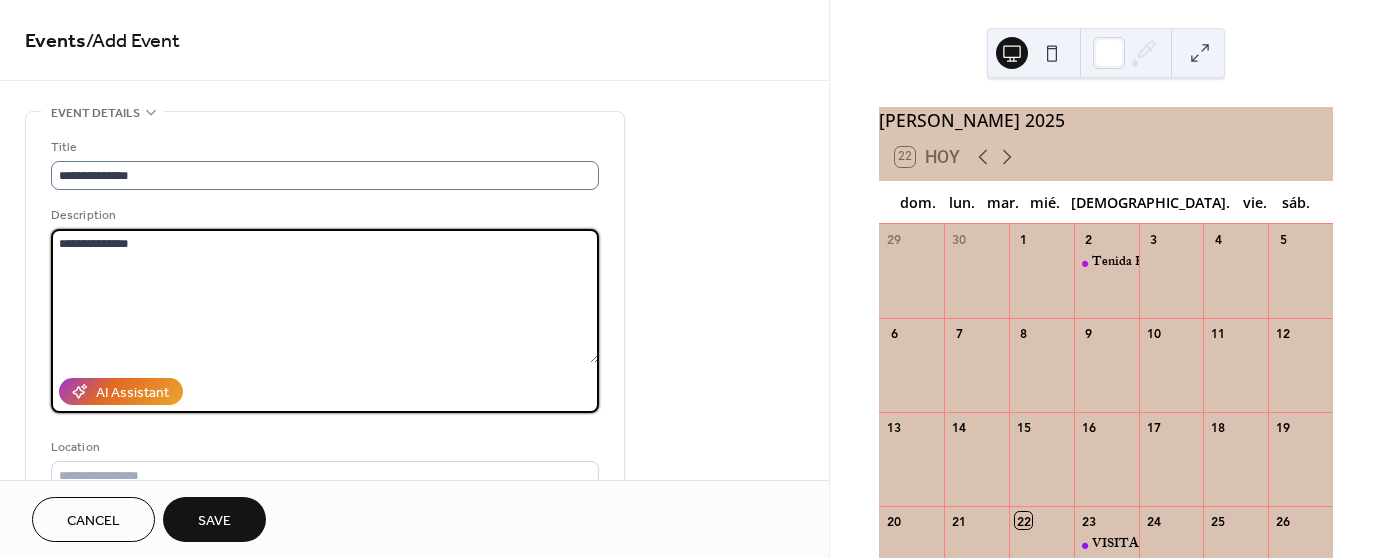 type on "**********" 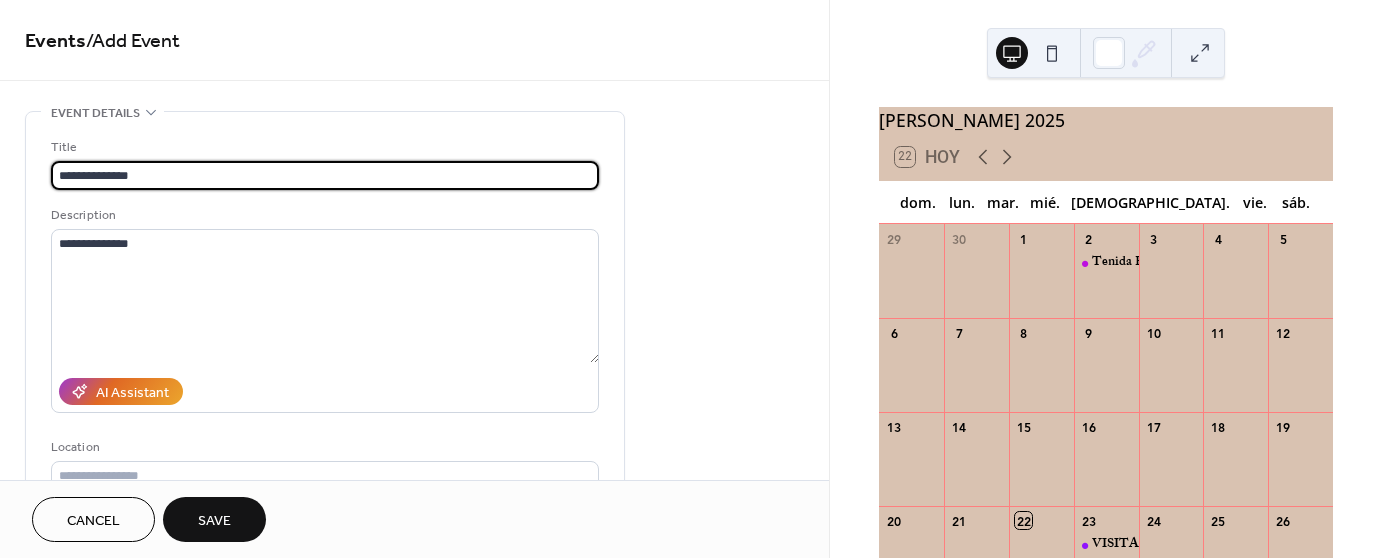 drag, startPoint x: 152, startPoint y: 173, endPoint x: -16, endPoint y: 149, distance: 169.70563 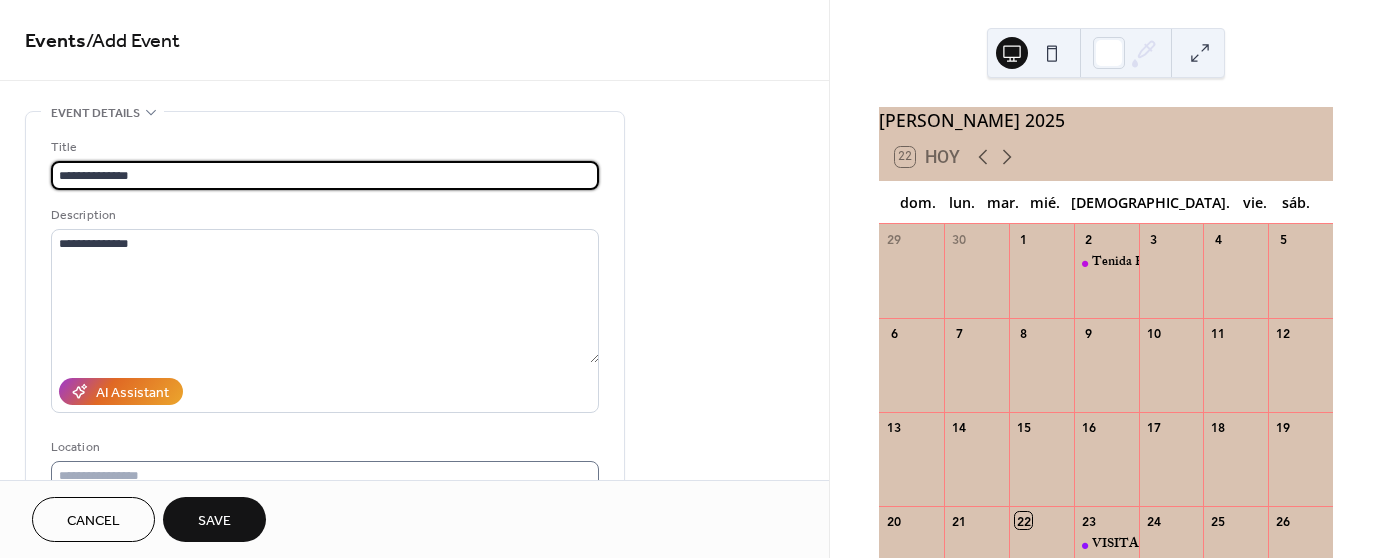 type on "**********" 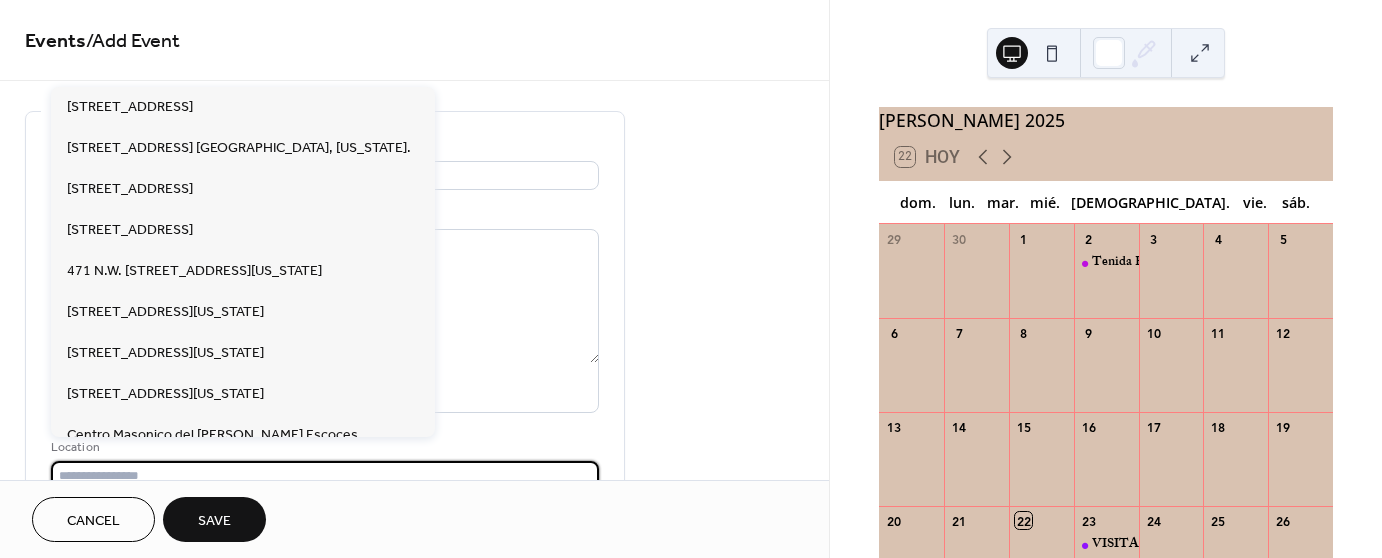 click at bounding box center (325, 475) 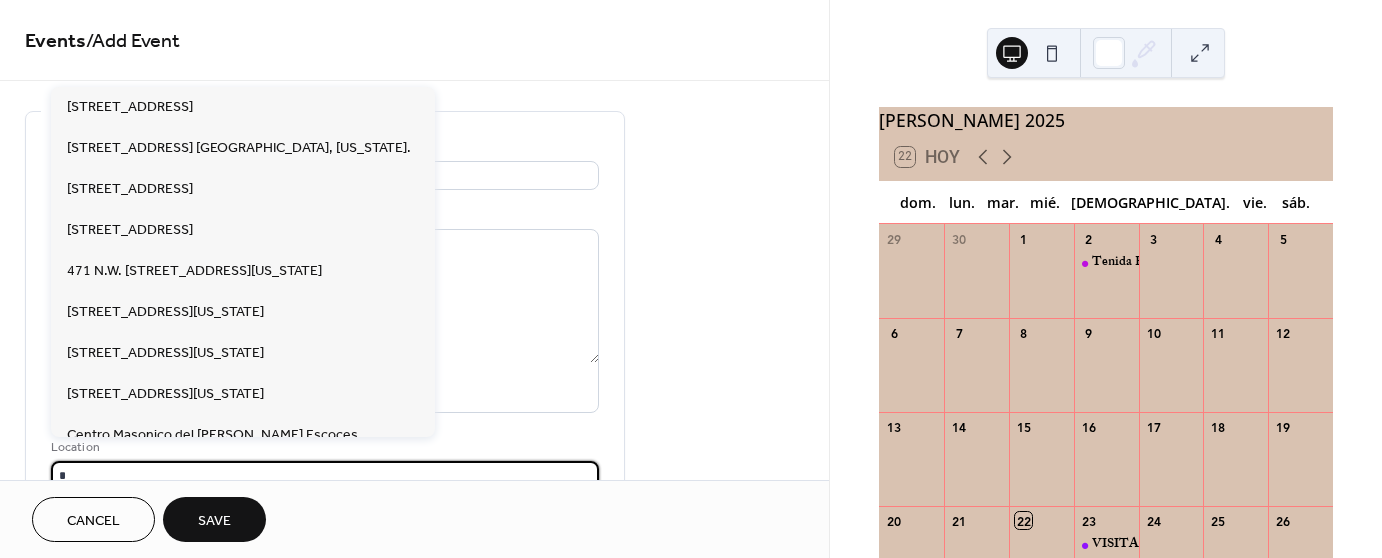 scroll, scrollTop: 5, scrollLeft: 0, axis: vertical 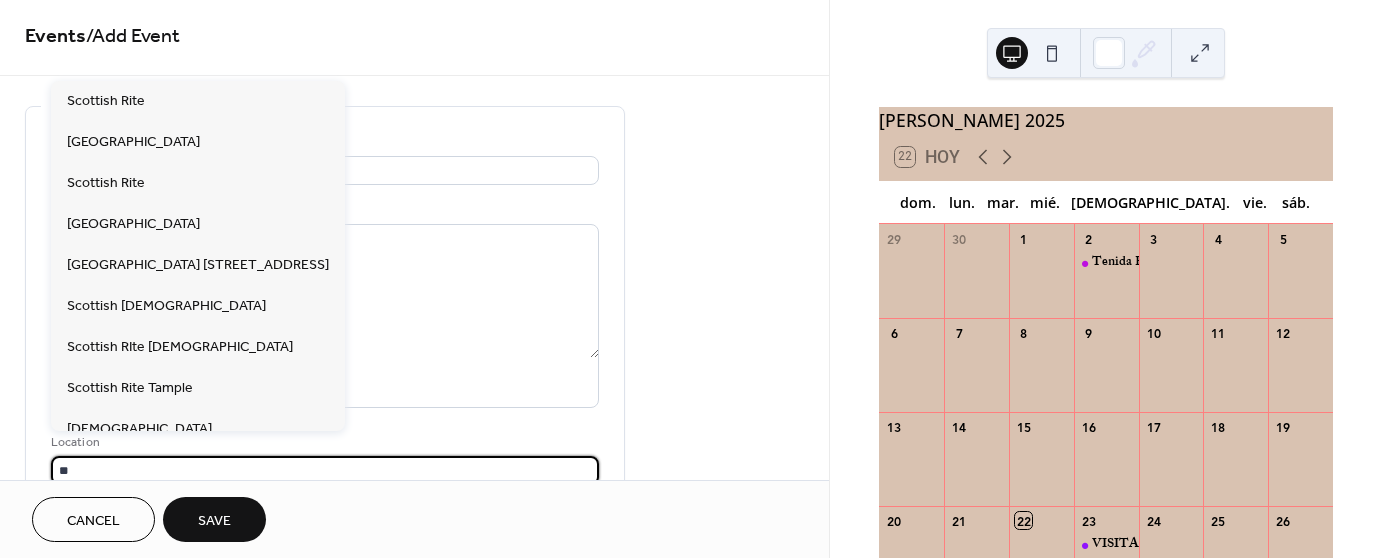 type on "*" 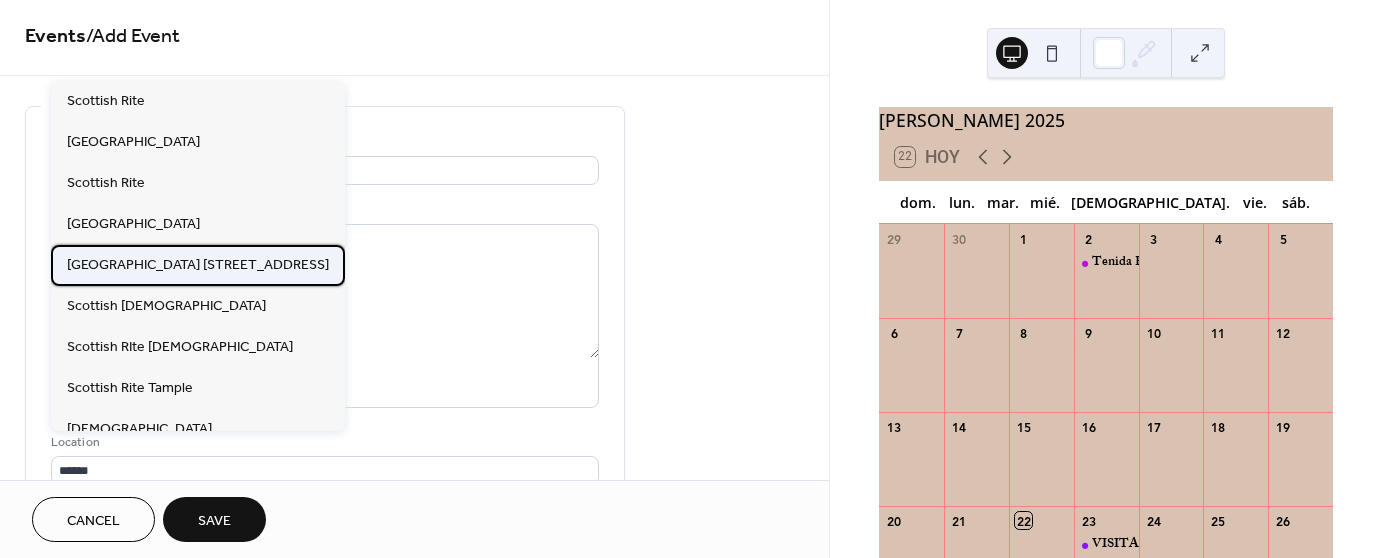 click on "Scottish Rite Masonic Center   471 NW 3rd Street, Miami Fl 33128" at bounding box center (198, 265) 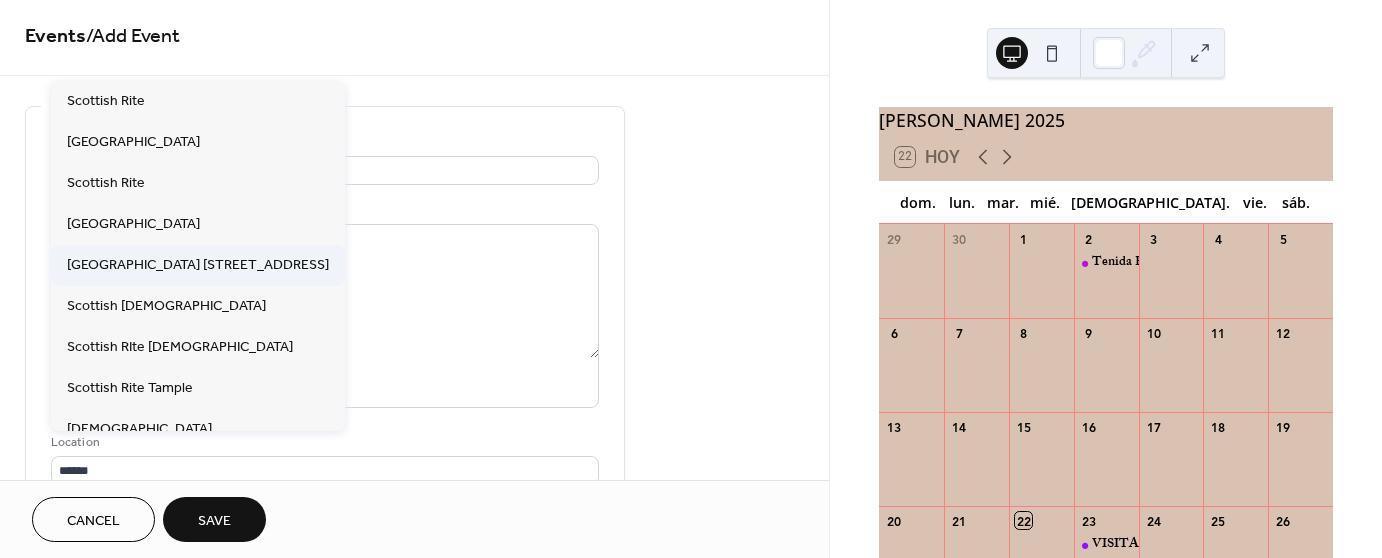 type on "**********" 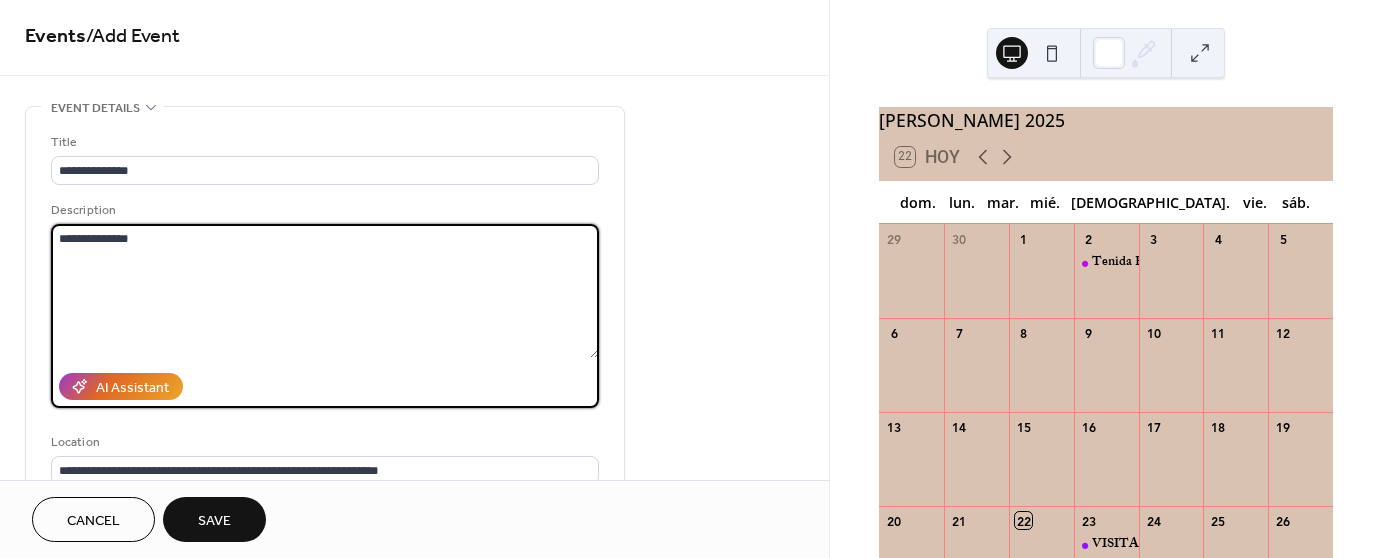click on "**********" at bounding box center [325, 291] 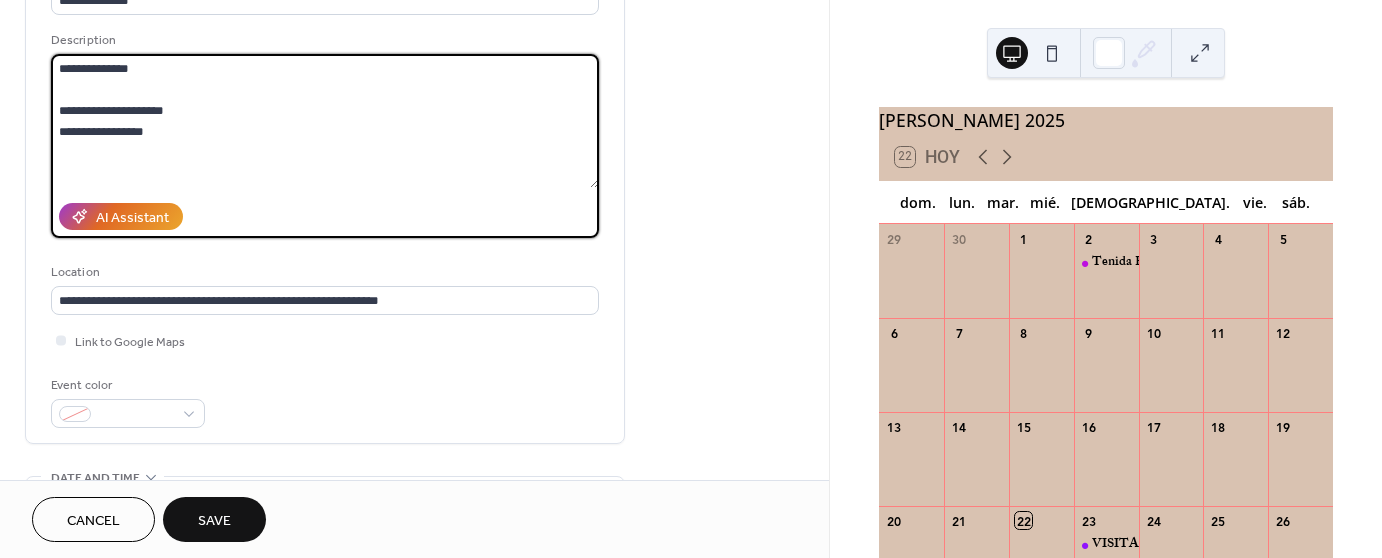 scroll, scrollTop: 205, scrollLeft: 0, axis: vertical 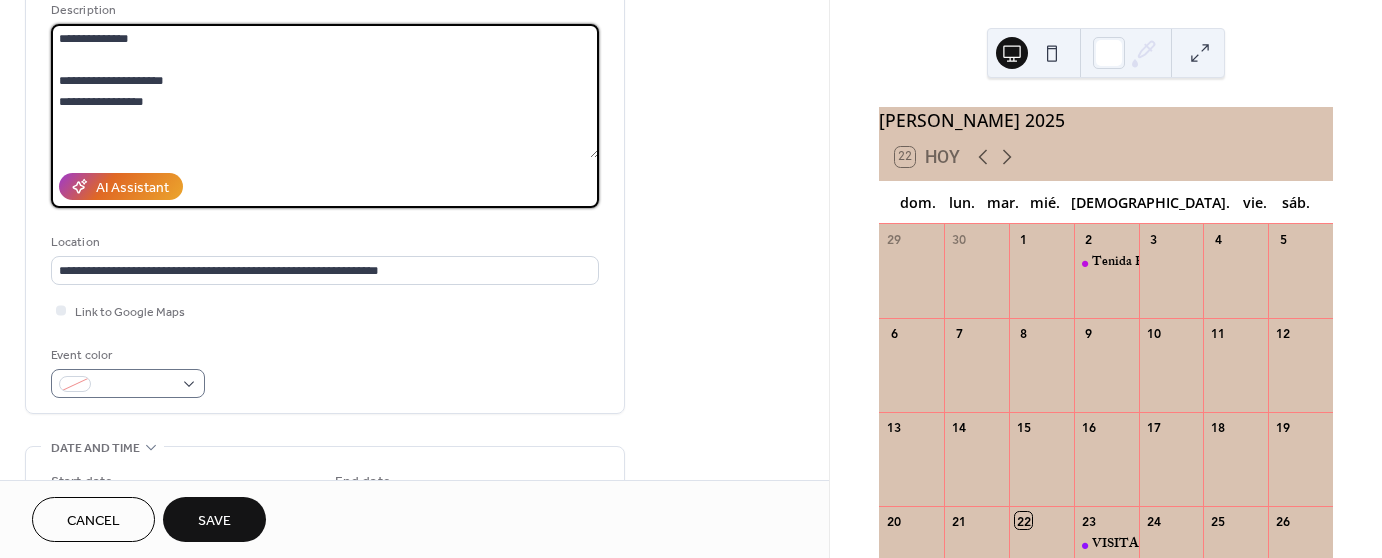 type on "**********" 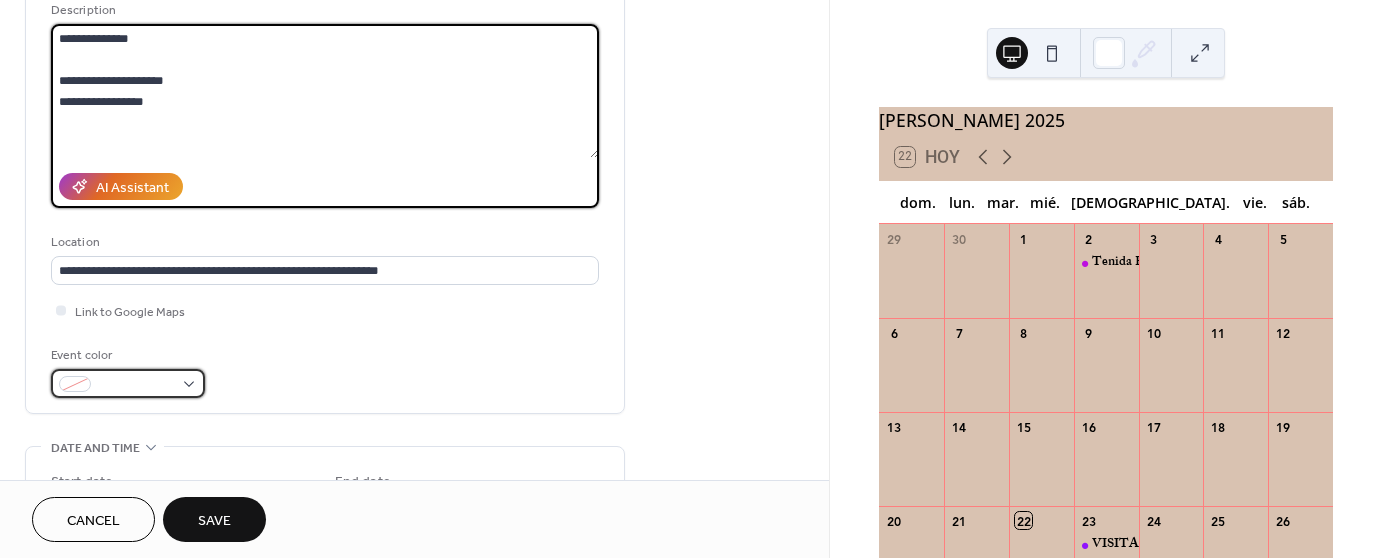 click at bounding box center [128, 383] 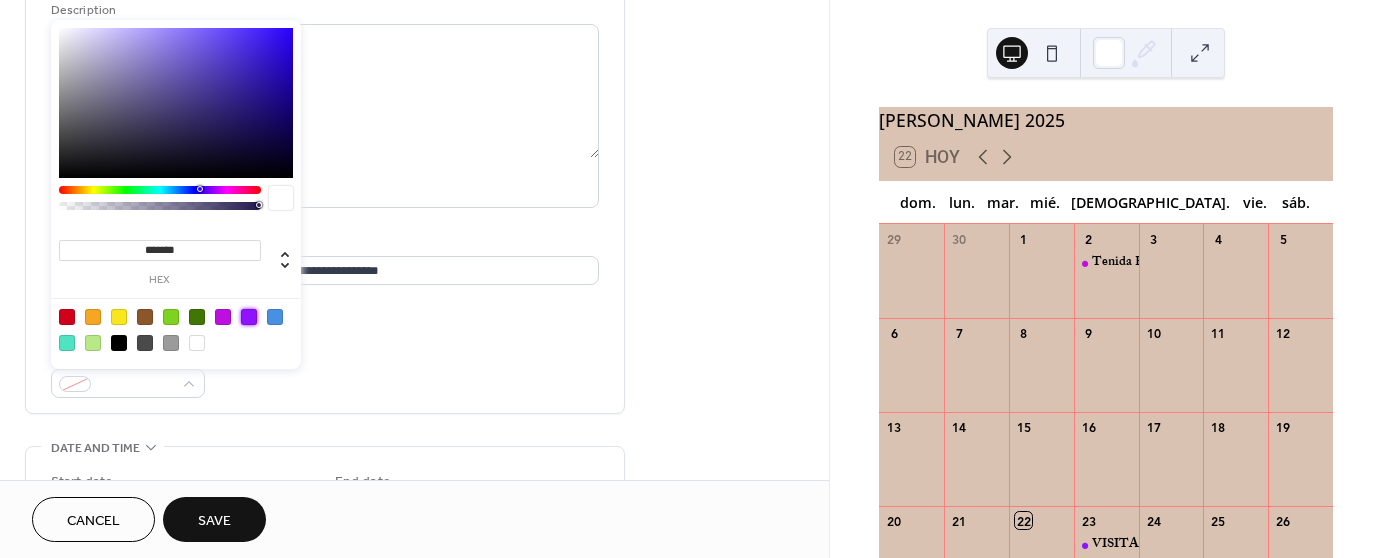click at bounding box center (249, 317) 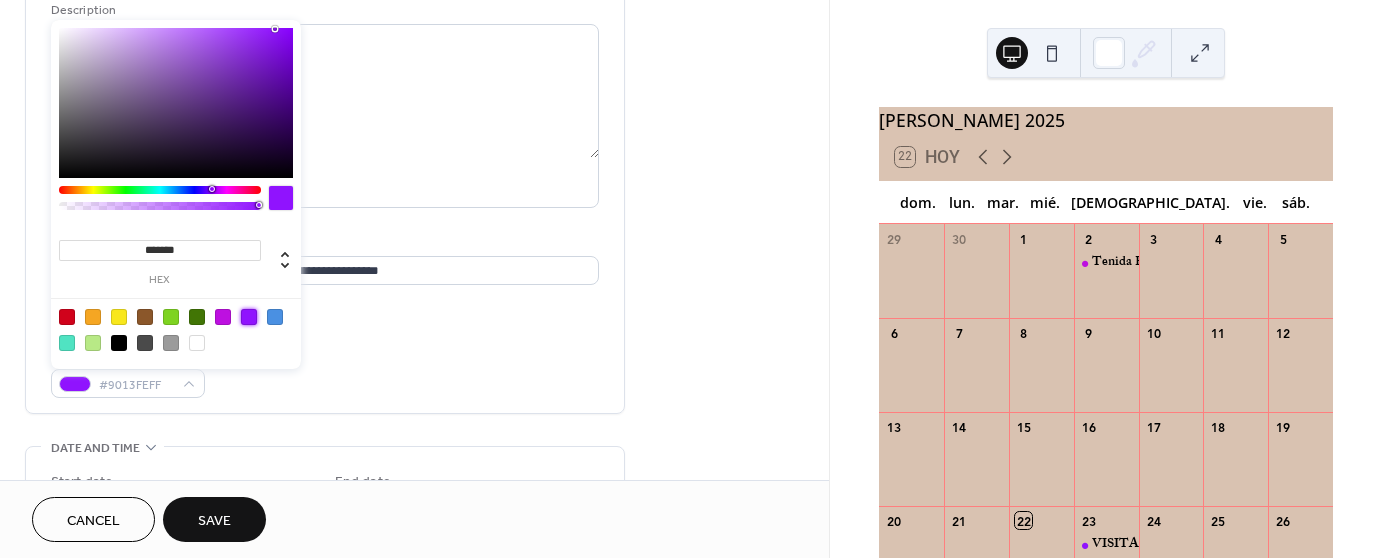 scroll, scrollTop: 305, scrollLeft: 0, axis: vertical 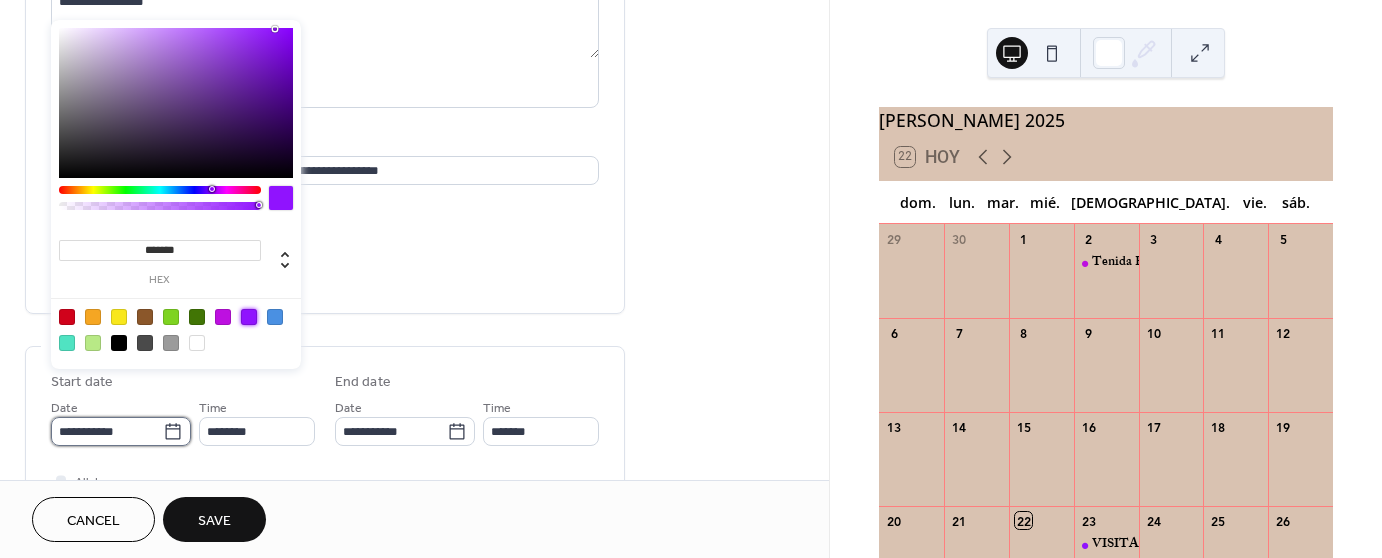 click on "**********" at bounding box center (107, 431) 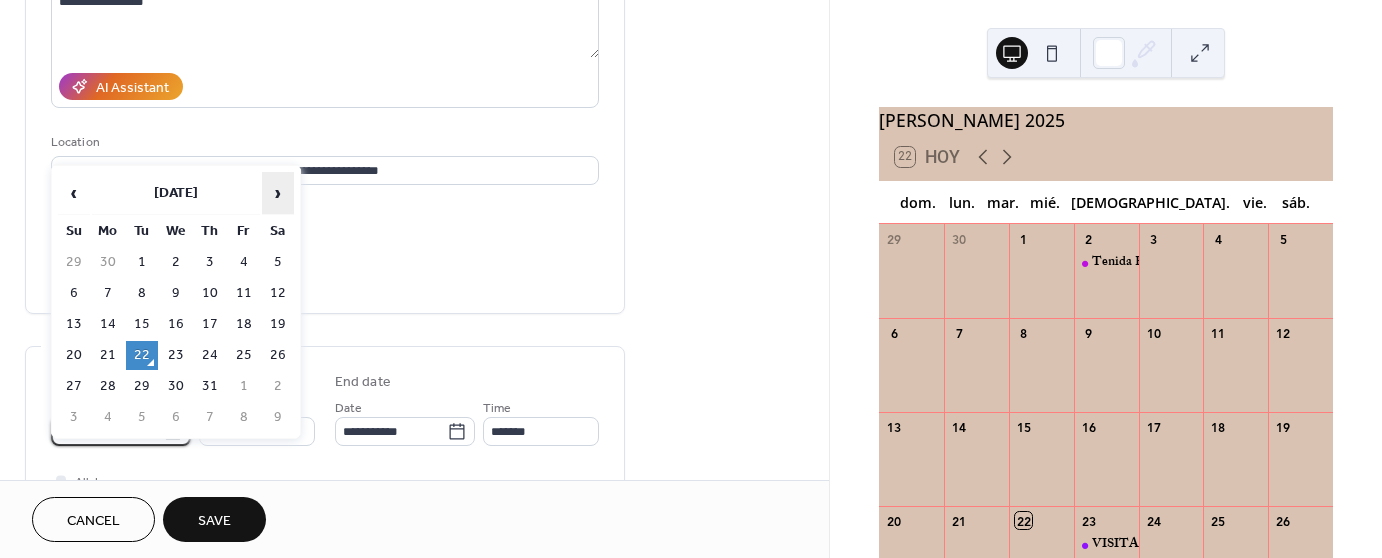 click on "›" at bounding box center [278, 193] 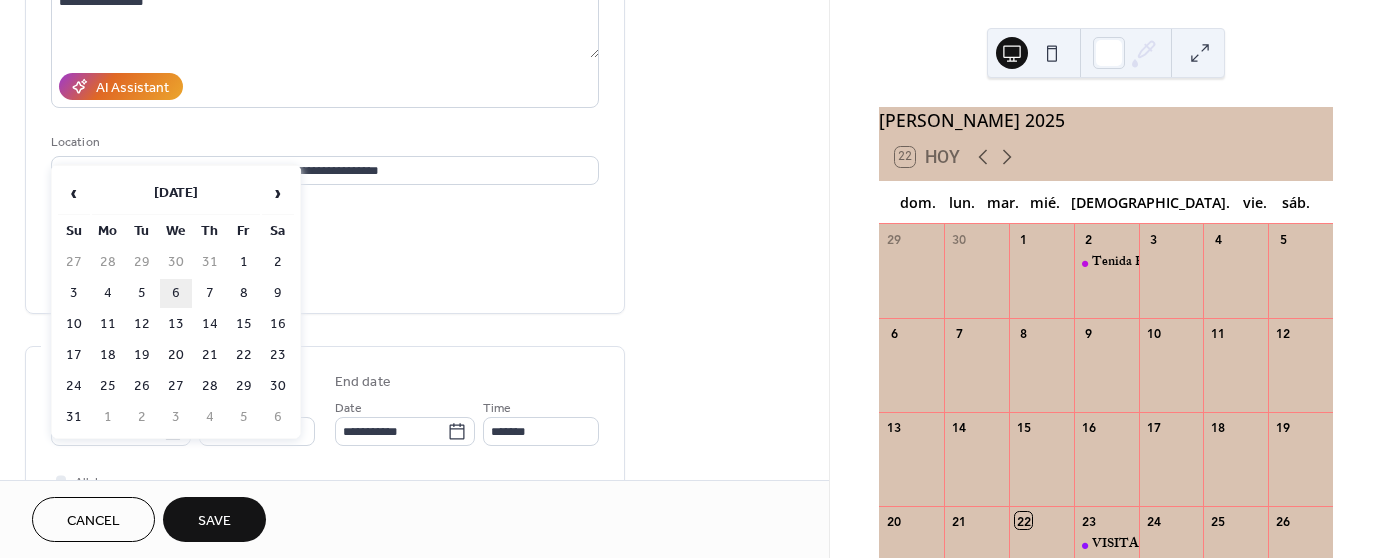 click on "6" at bounding box center (176, 293) 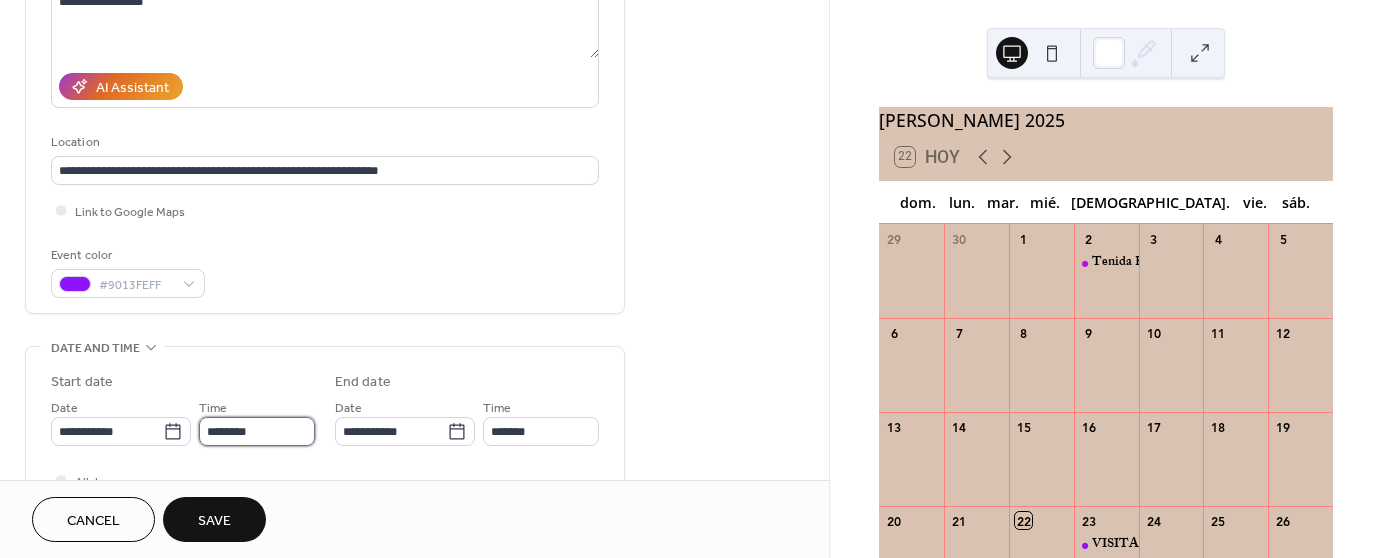 click on "********" at bounding box center (257, 431) 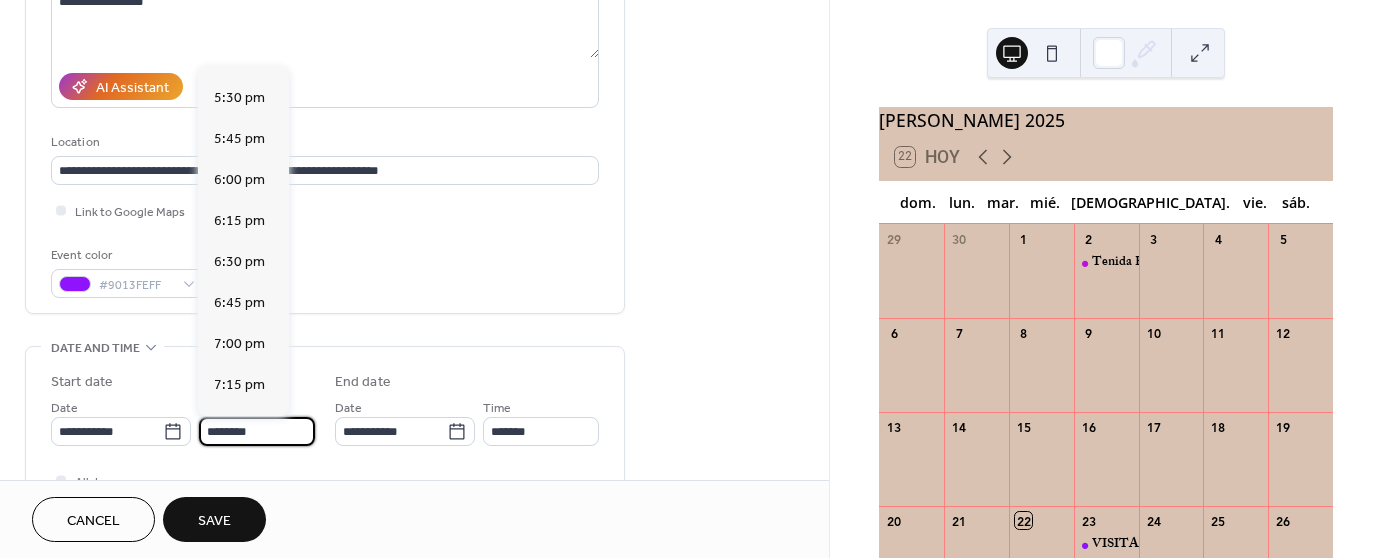 scroll, scrollTop: 2868, scrollLeft: 0, axis: vertical 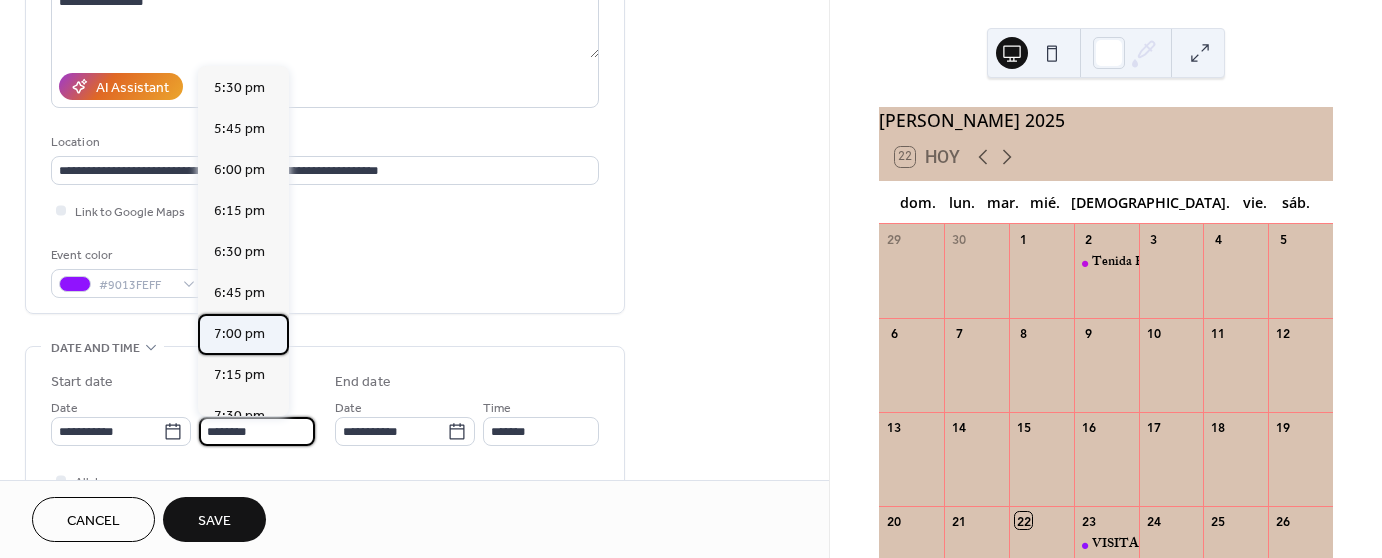 click on "7:00 pm" at bounding box center (239, 333) 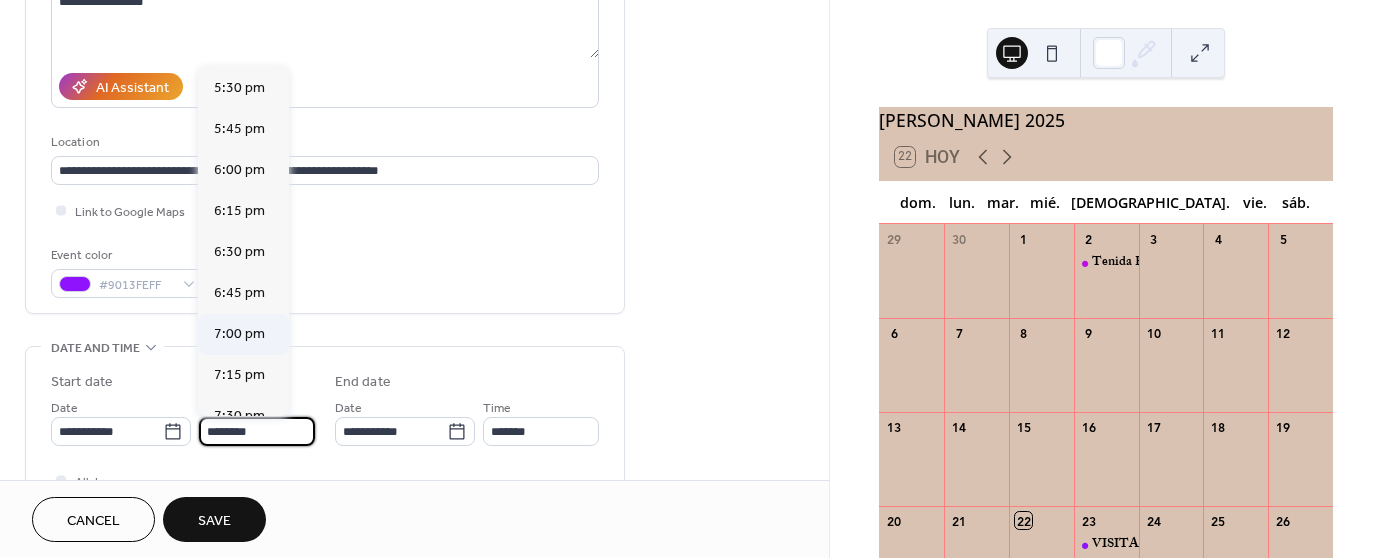 type on "*******" 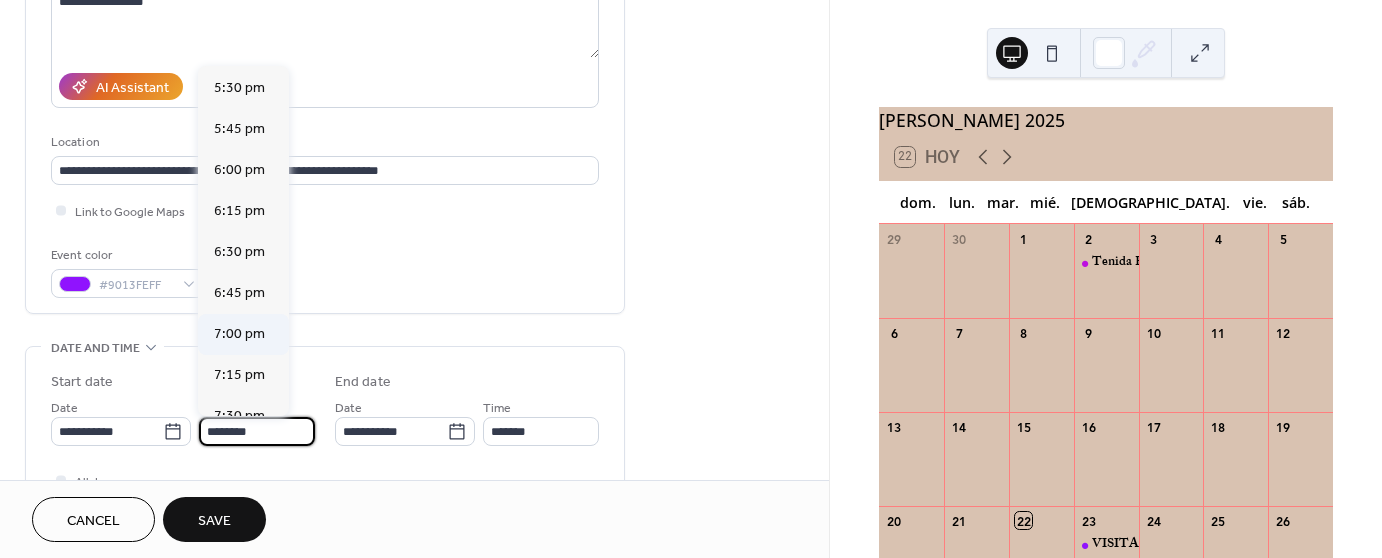 type on "*******" 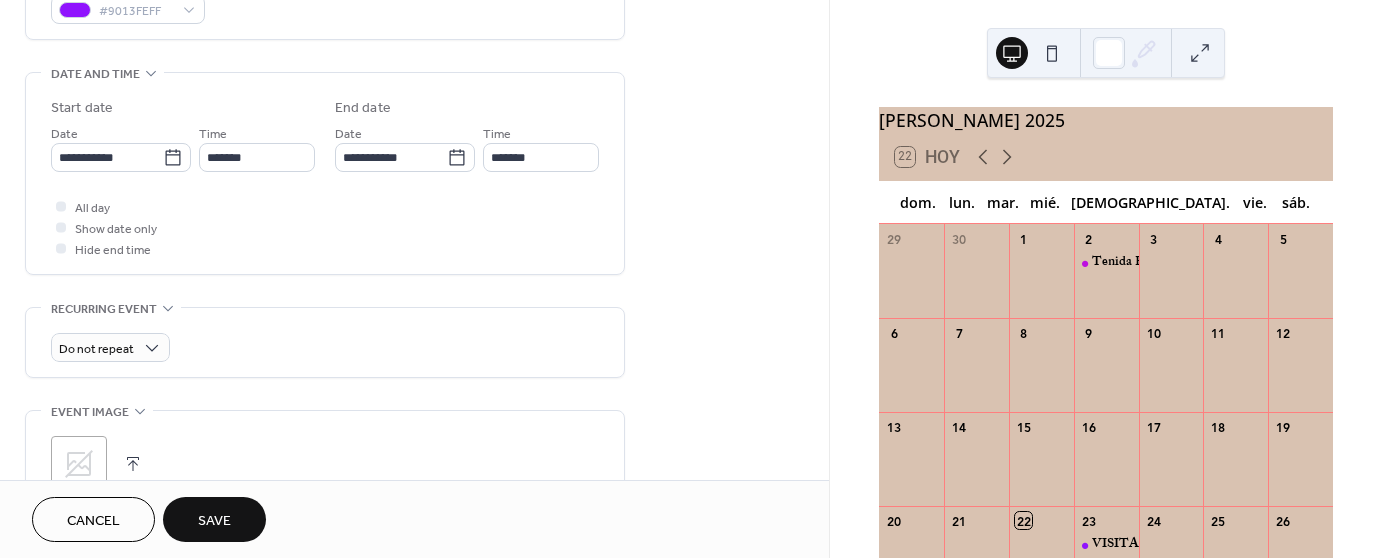 scroll, scrollTop: 605, scrollLeft: 0, axis: vertical 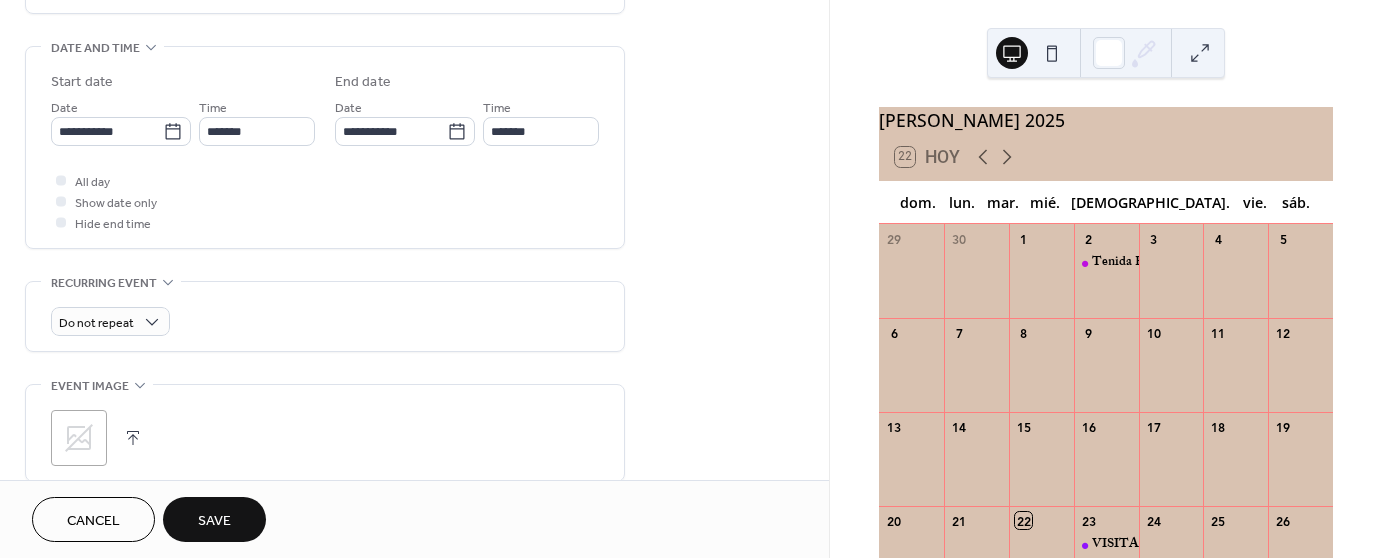 click on "Save" at bounding box center (214, 521) 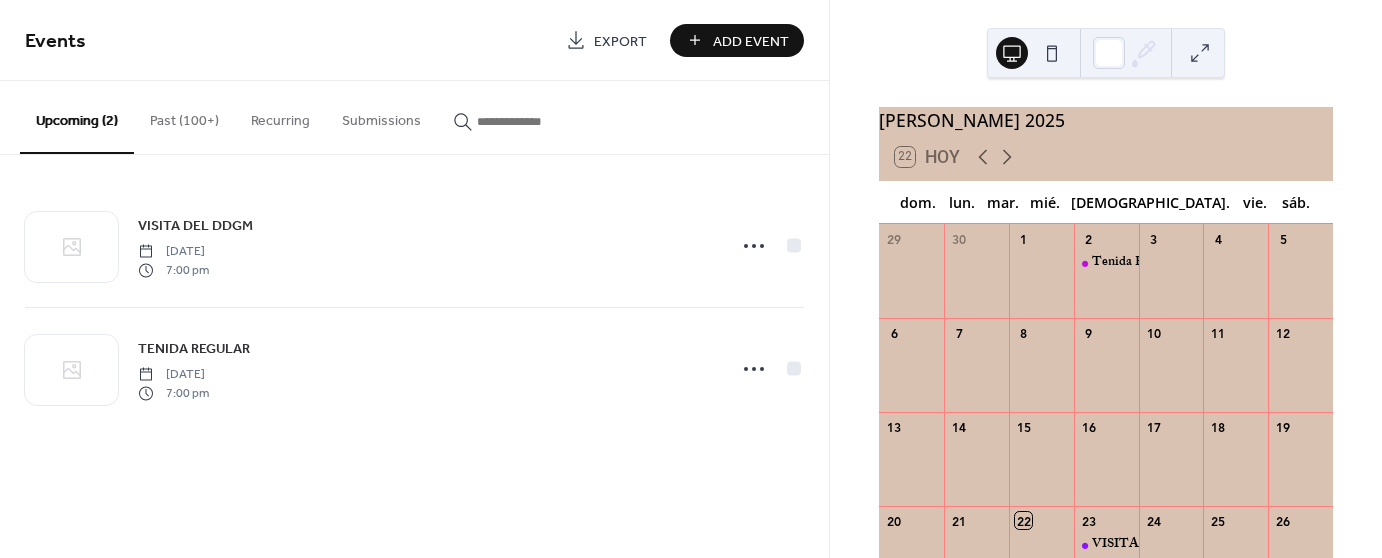 click on "Add Event" at bounding box center (751, 41) 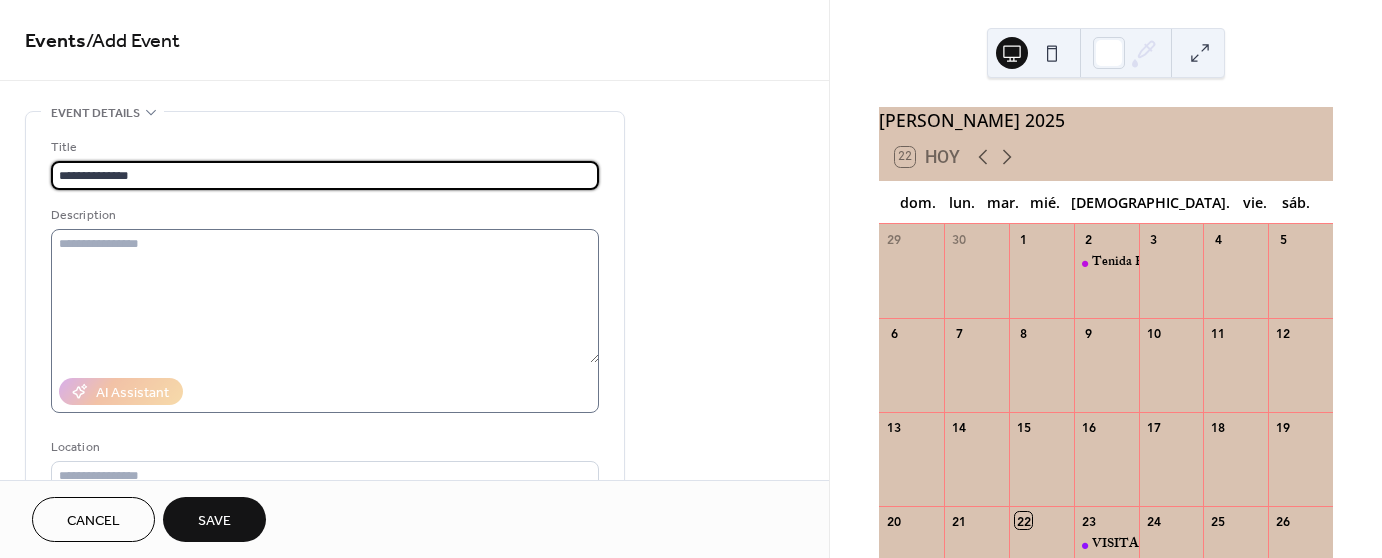 type on "**********" 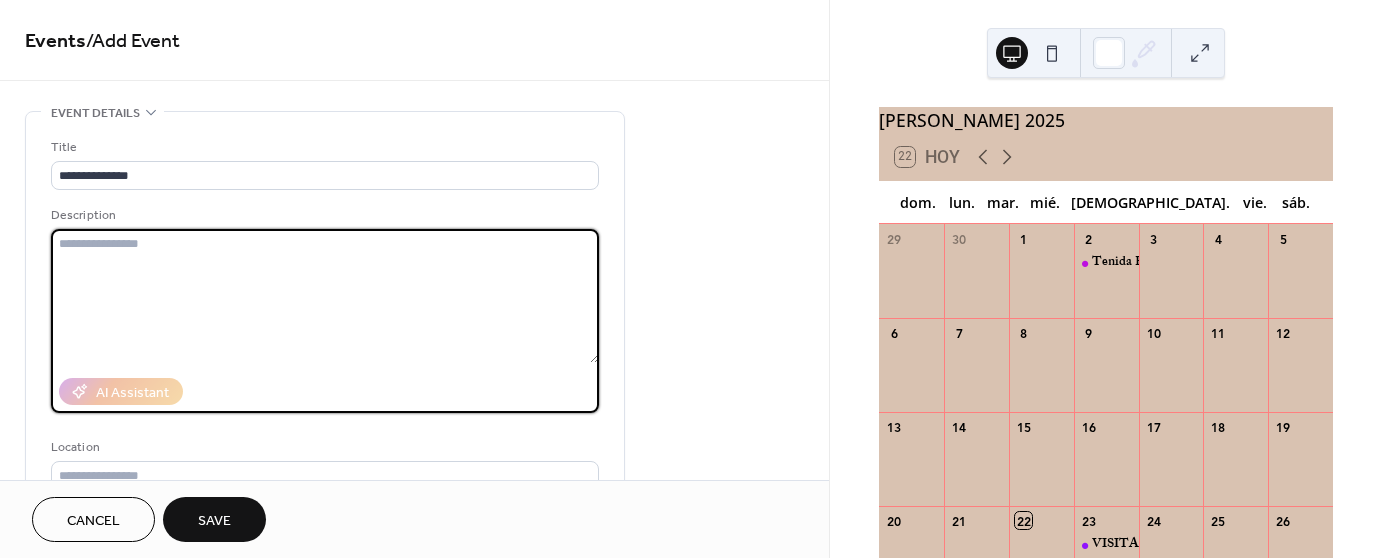 click at bounding box center (325, 296) 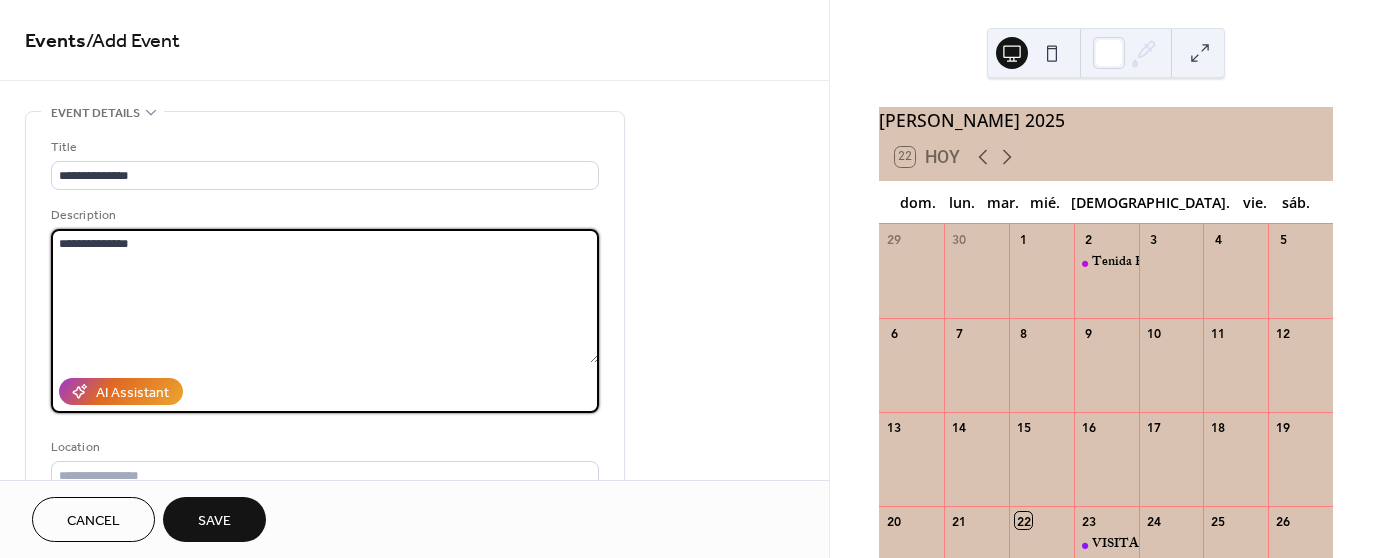 click on "**********" at bounding box center (325, 296) 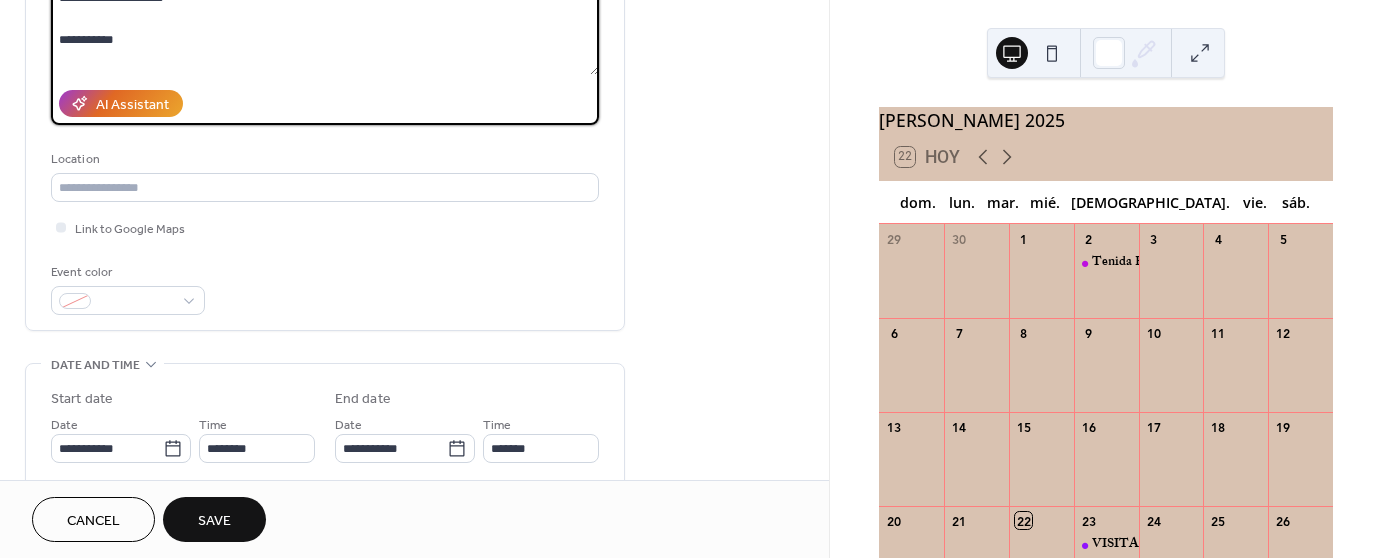 scroll, scrollTop: 300, scrollLeft: 0, axis: vertical 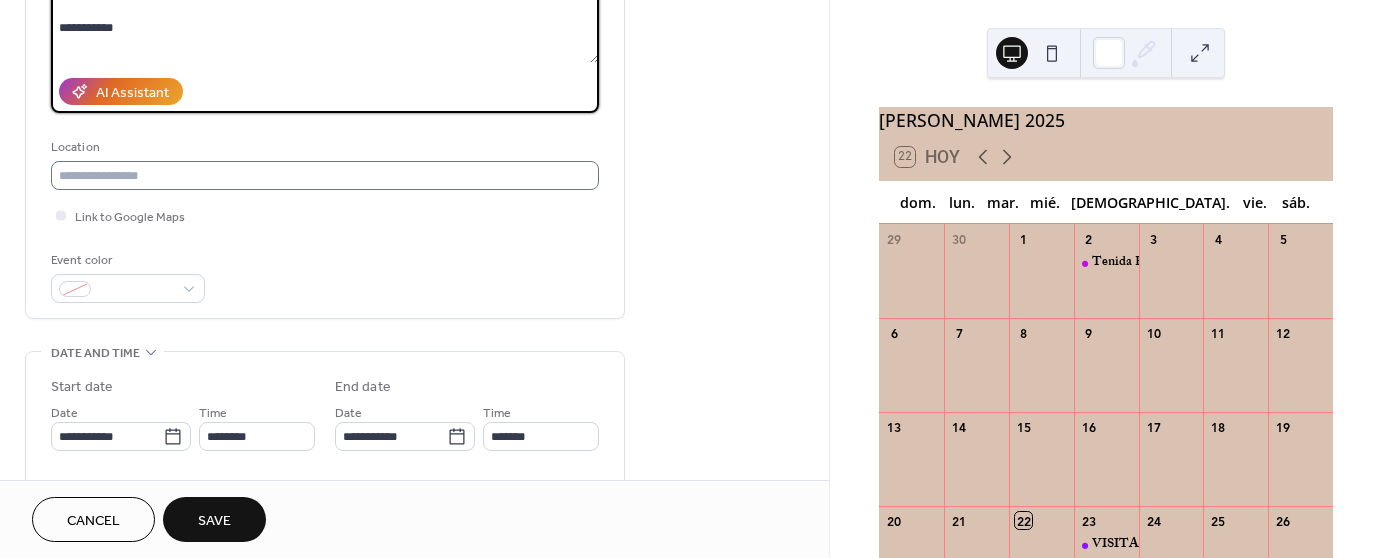 type on "**********" 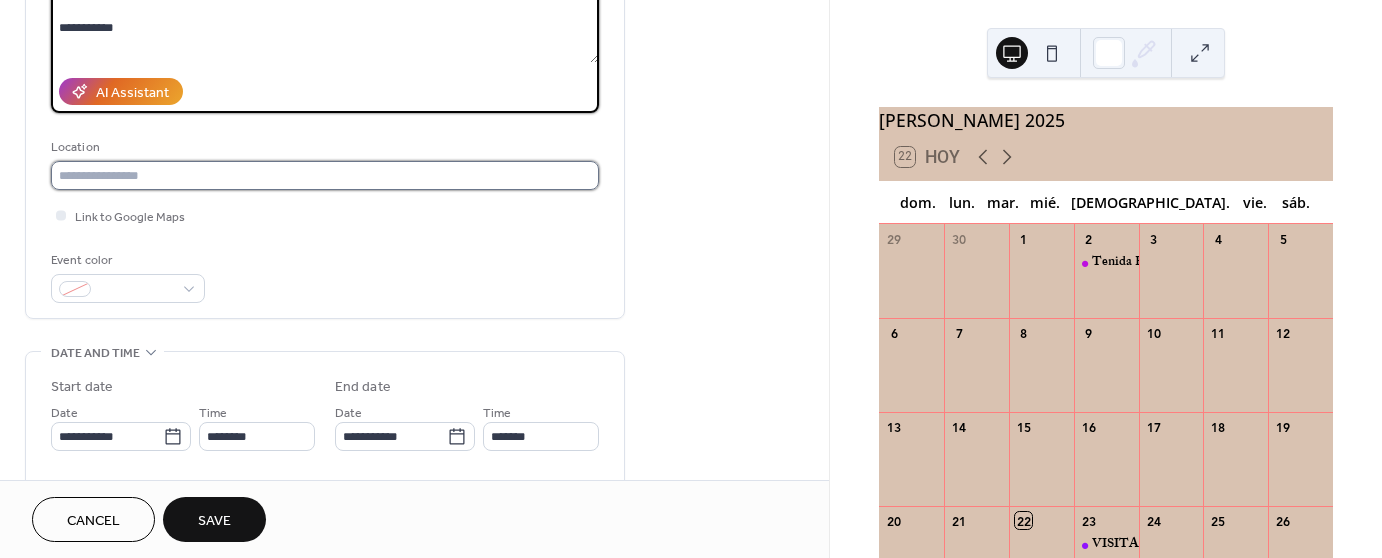click at bounding box center [325, 175] 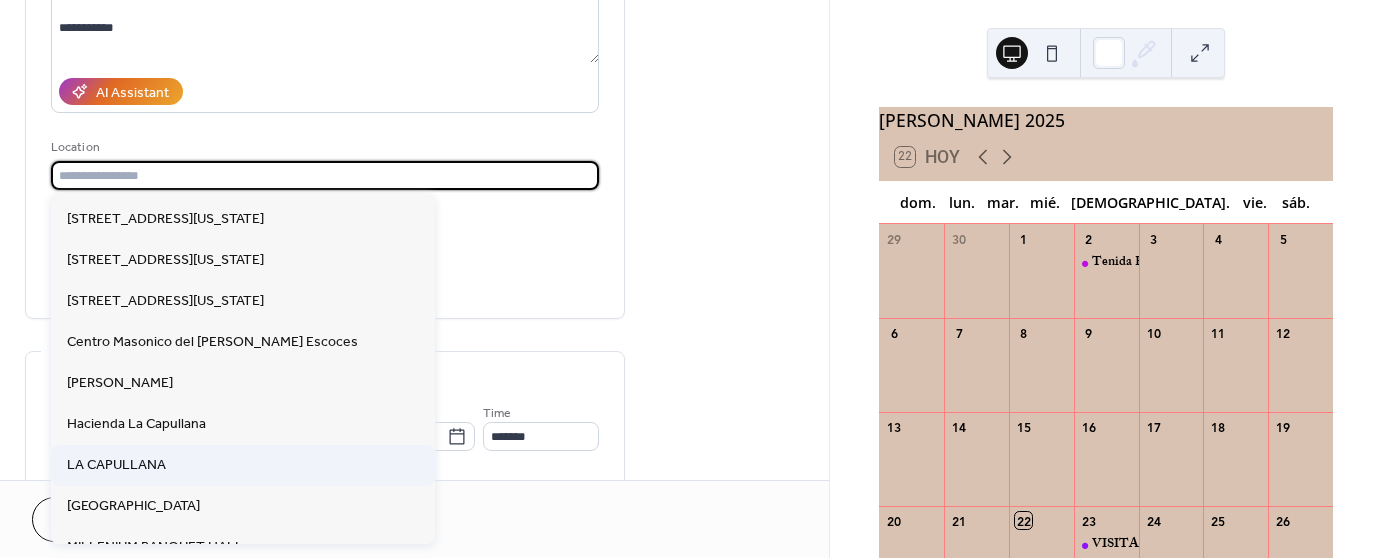 scroll, scrollTop: 300, scrollLeft: 0, axis: vertical 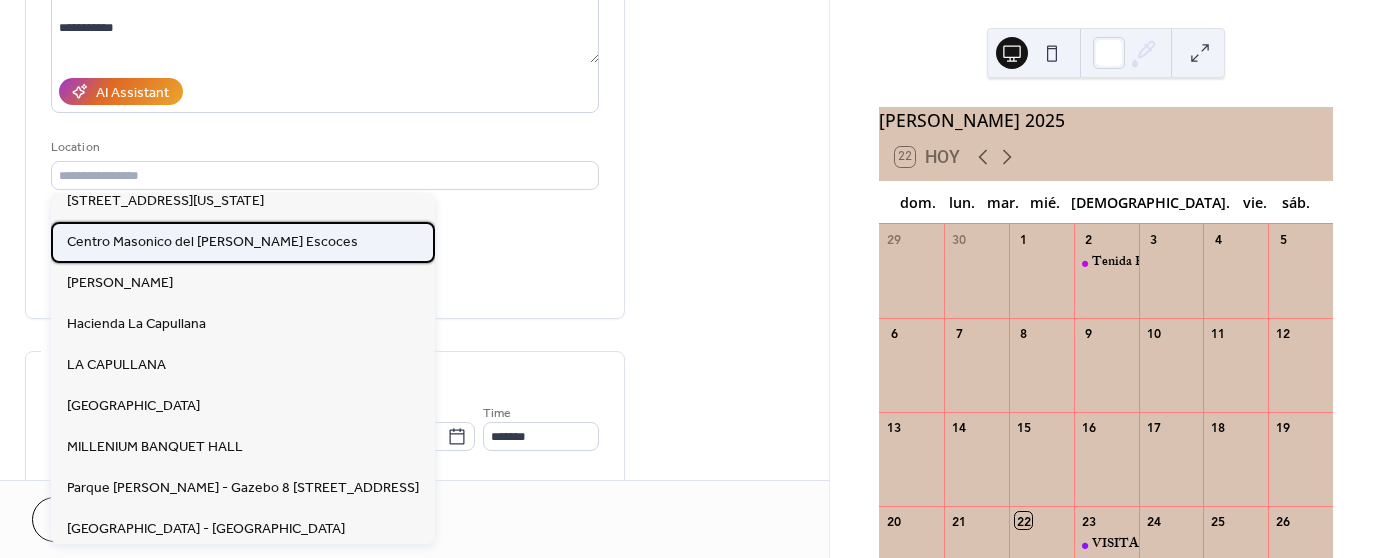 click on "Centro Masonico del Rito Escoces" at bounding box center (212, 241) 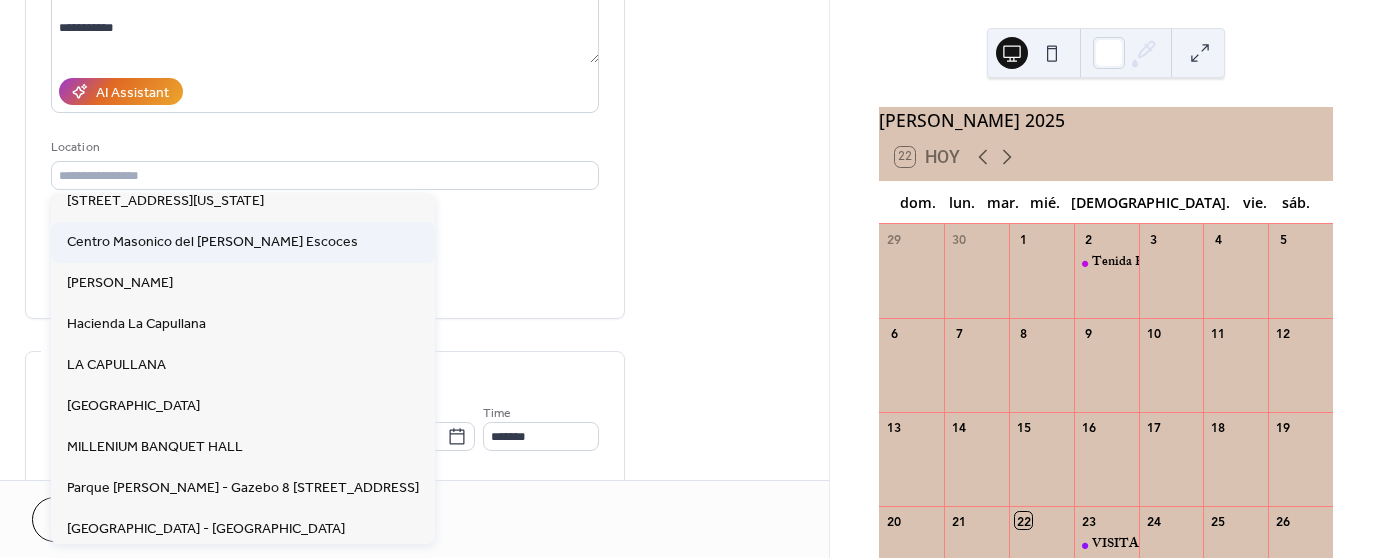 type on "**********" 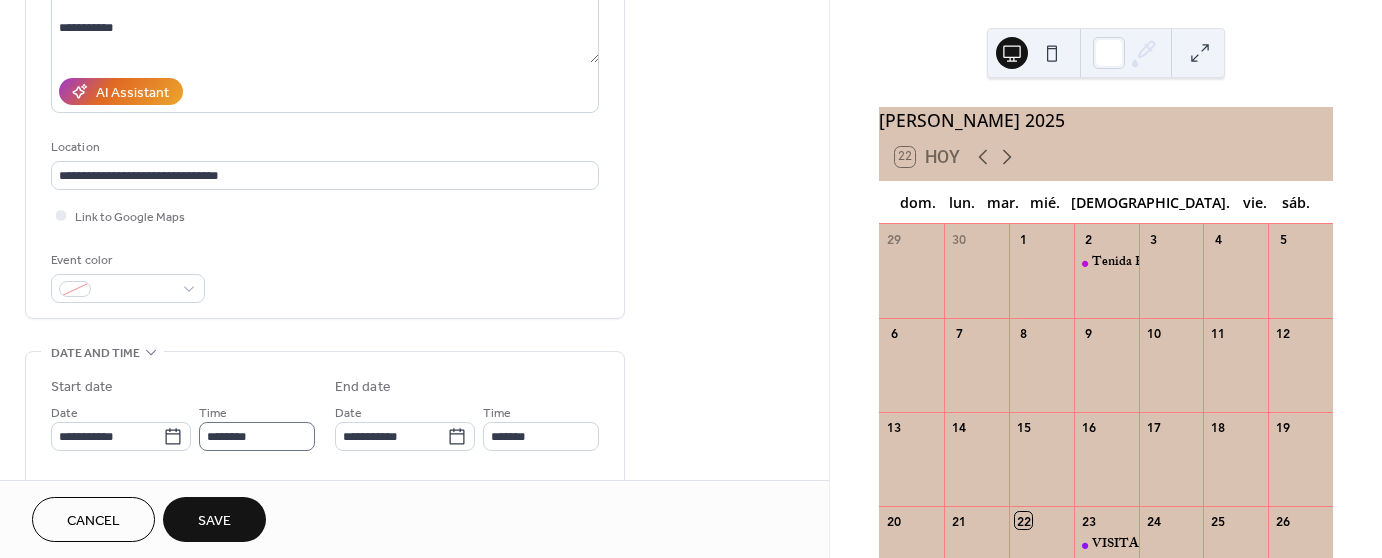 scroll, scrollTop: 1, scrollLeft: 0, axis: vertical 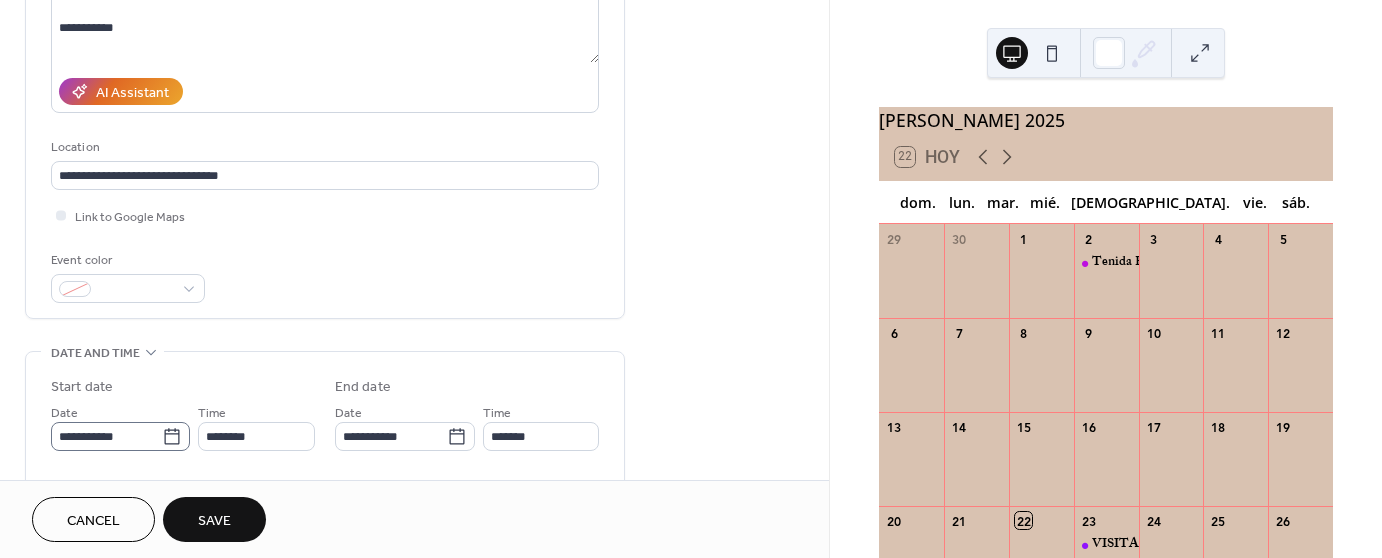 click 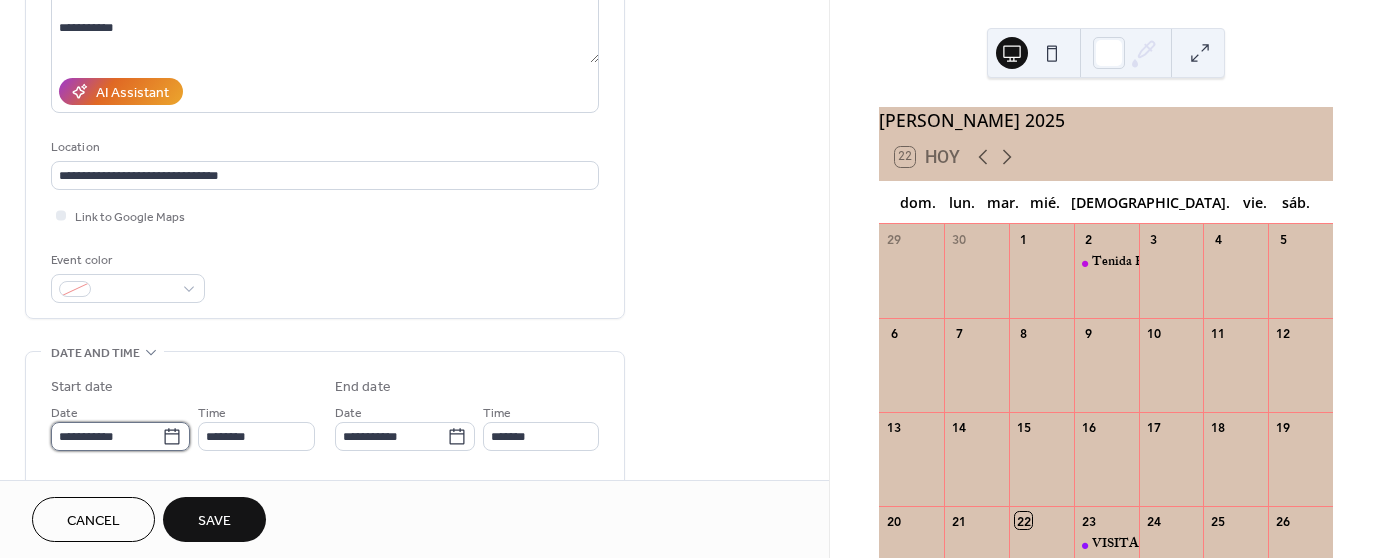 click on "**********" at bounding box center (106, 436) 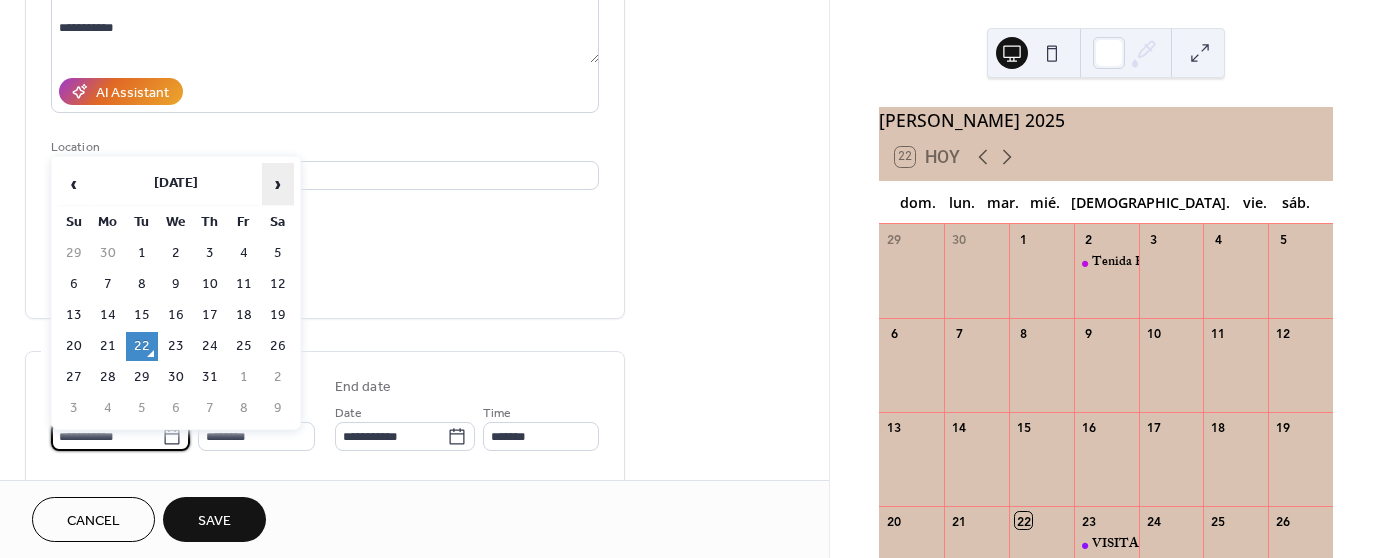 click on "›" at bounding box center [278, 184] 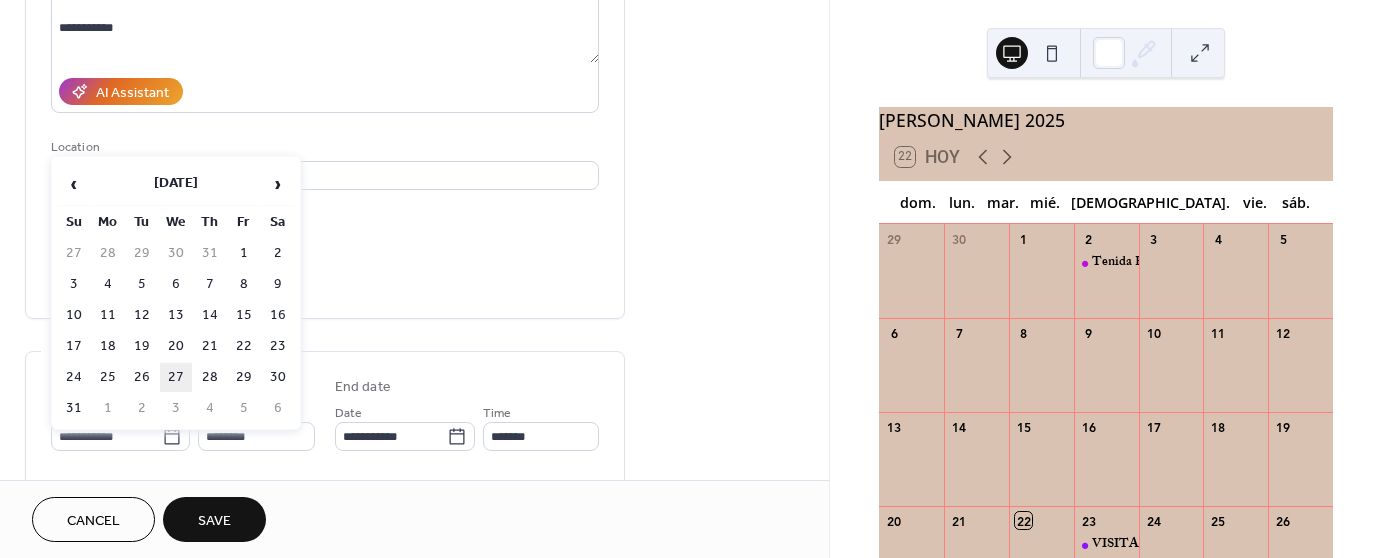 click on "27" at bounding box center (176, 377) 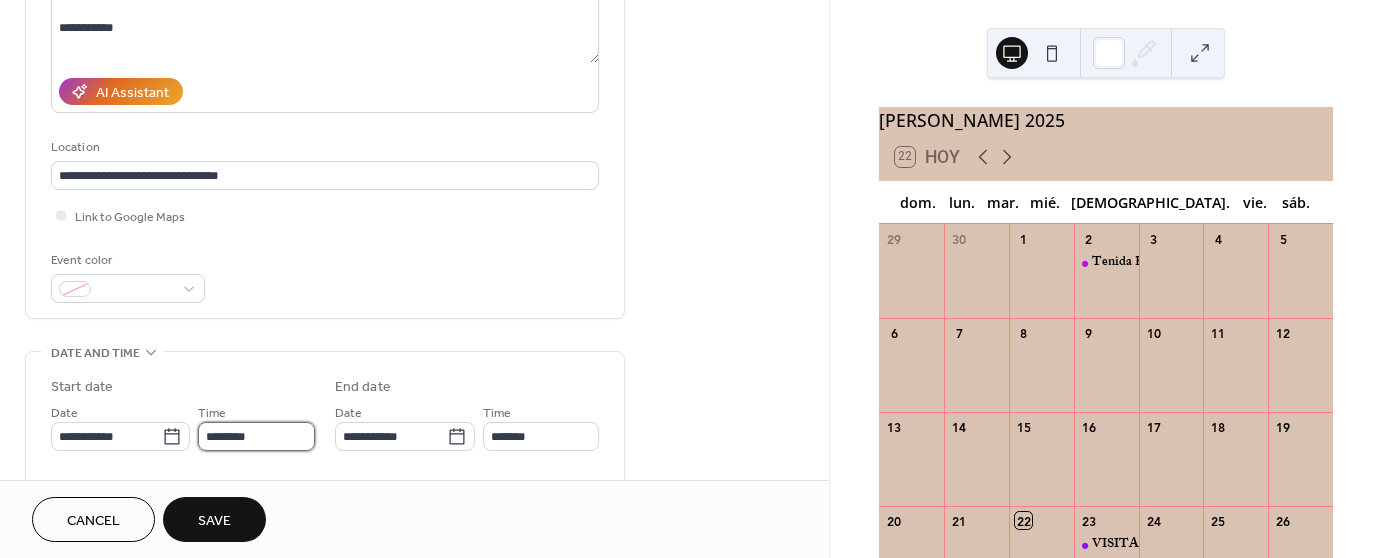 click on "********" at bounding box center (256, 436) 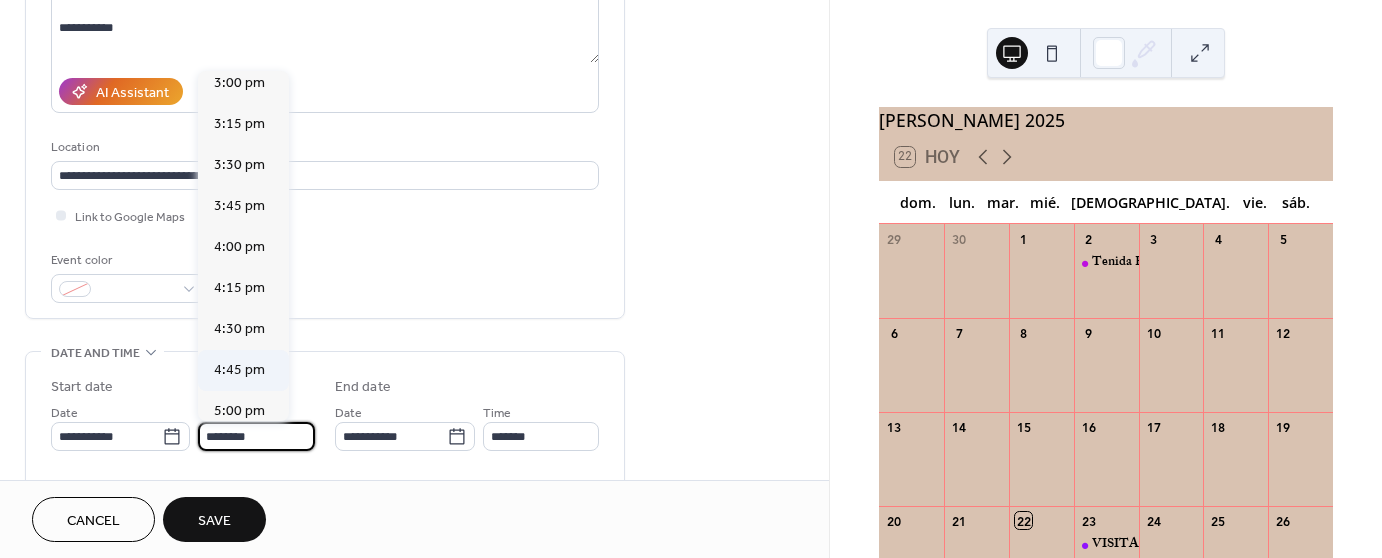 scroll, scrollTop: 2868, scrollLeft: 0, axis: vertical 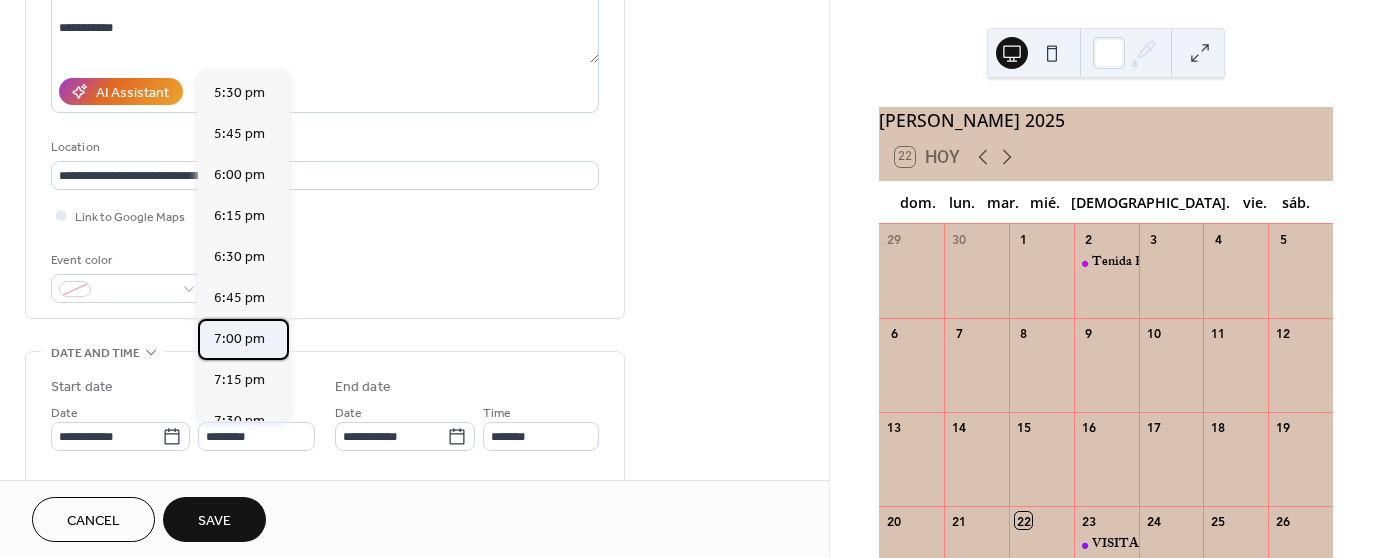 click on "7:00 pm" at bounding box center [239, 339] 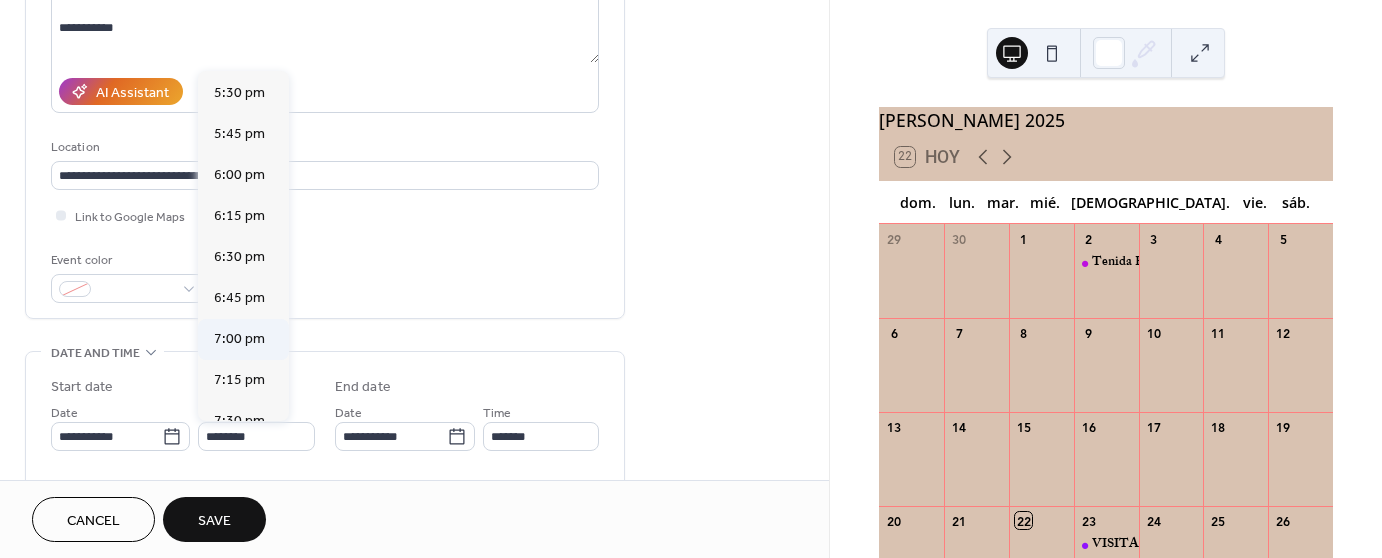 type on "*******" 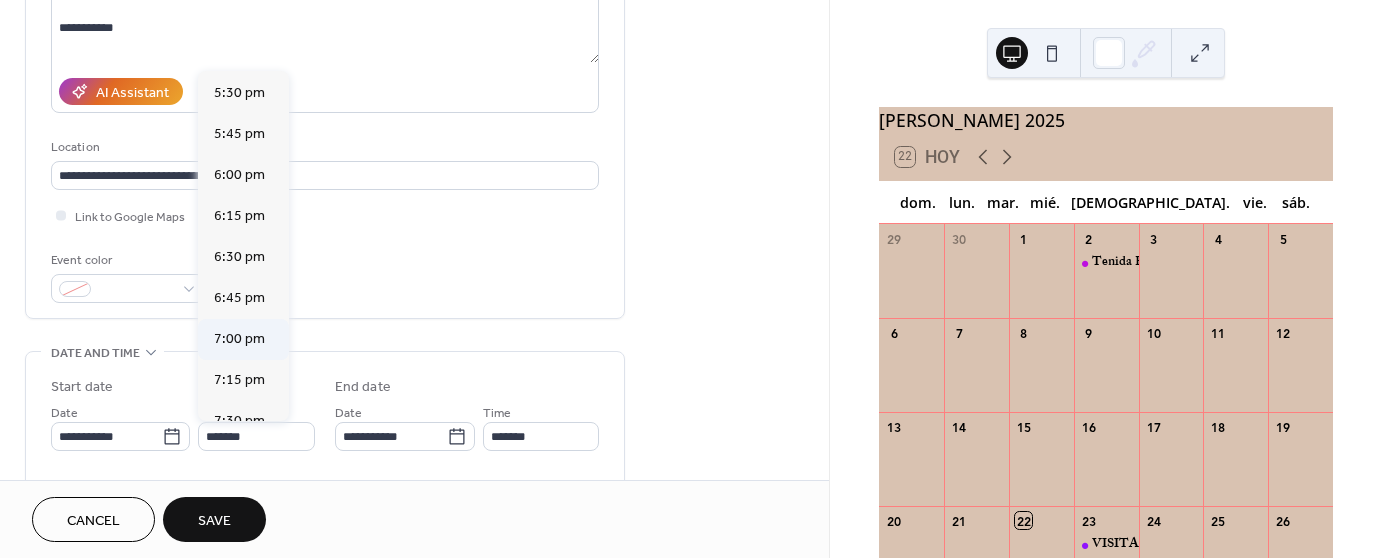 type on "*******" 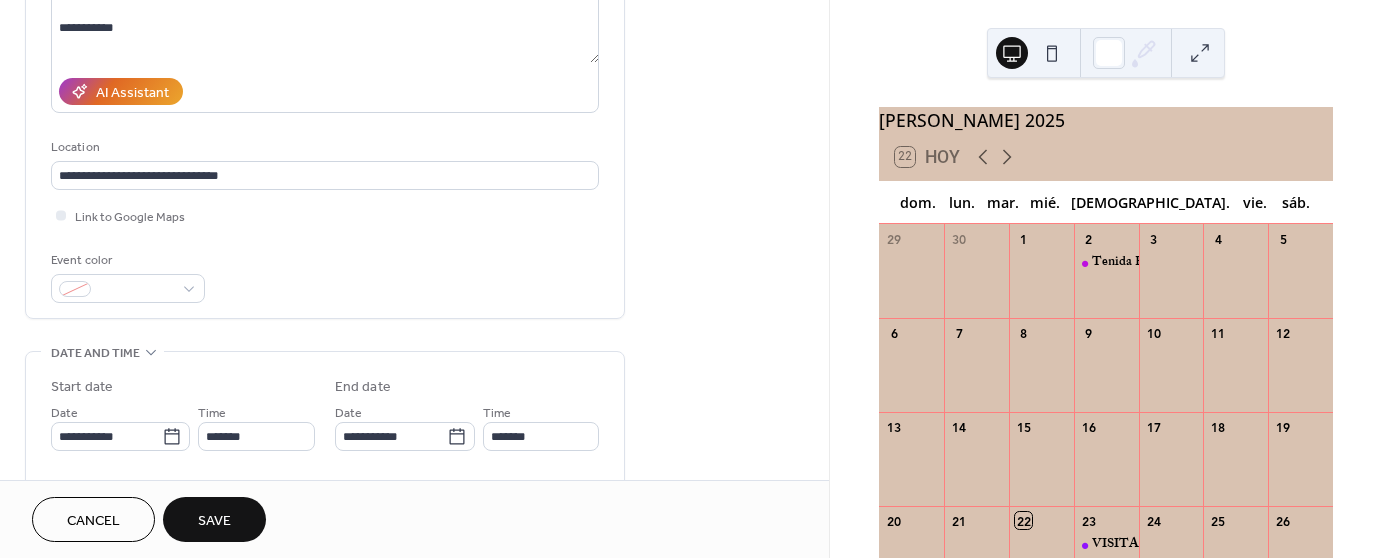click on "Save" at bounding box center [214, 519] 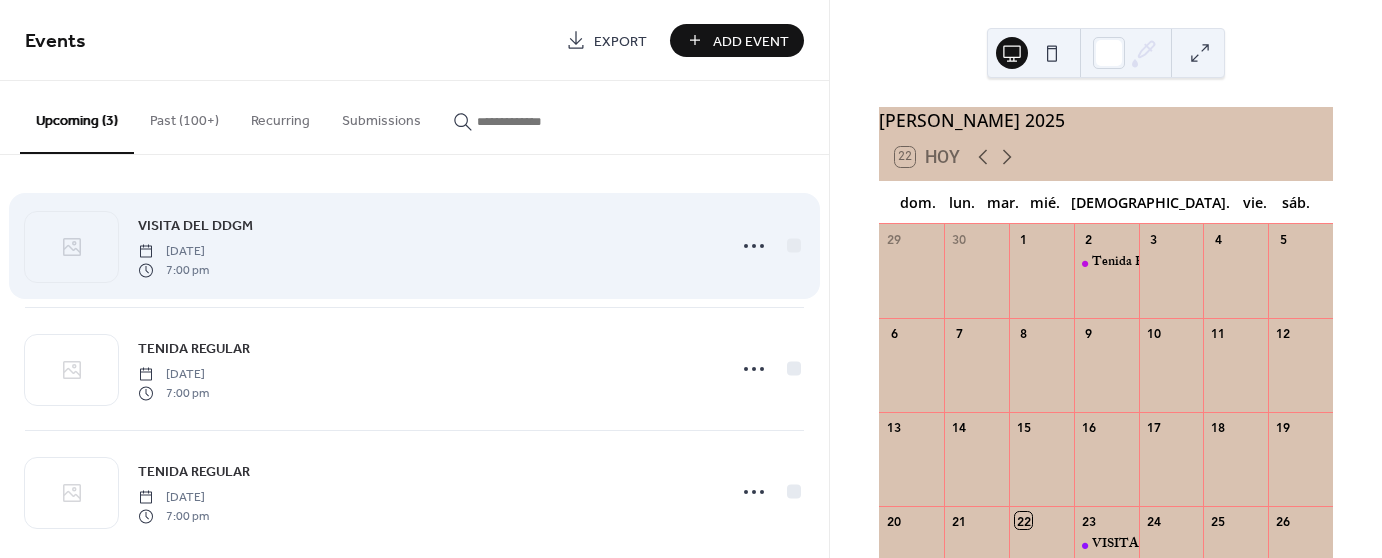 scroll, scrollTop: 24, scrollLeft: 0, axis: vertical 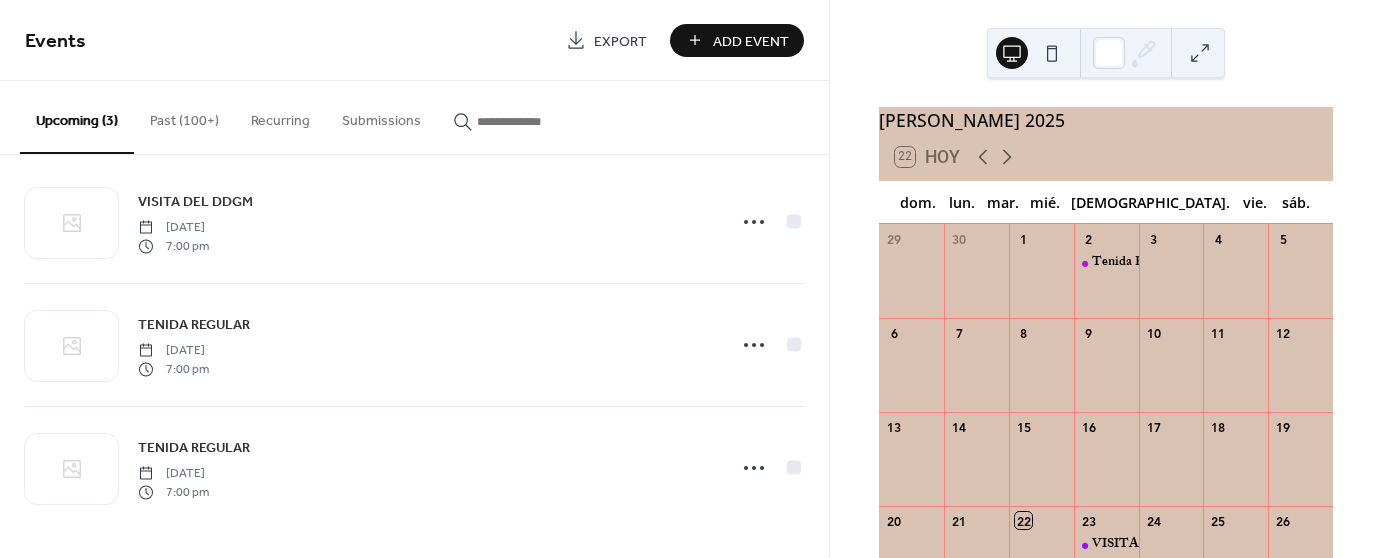 click on "julio 2025 22 Hoy dom. lun. mar. mié. jue. vie. sáb. 29 30 1 2 Tenida Regular En el "Scottish Rite Masonic Center"  3 4 5 6 7 8 9 10 11 12 13 14 15 16 17 18 19 20 21 22 23 VISITA DEL DDGM 24 25 26 27 28 29 30 31 1 2 3 4 5 6 TENIDA REGULAR 7 8 9" at bounding box center [1106, 279] 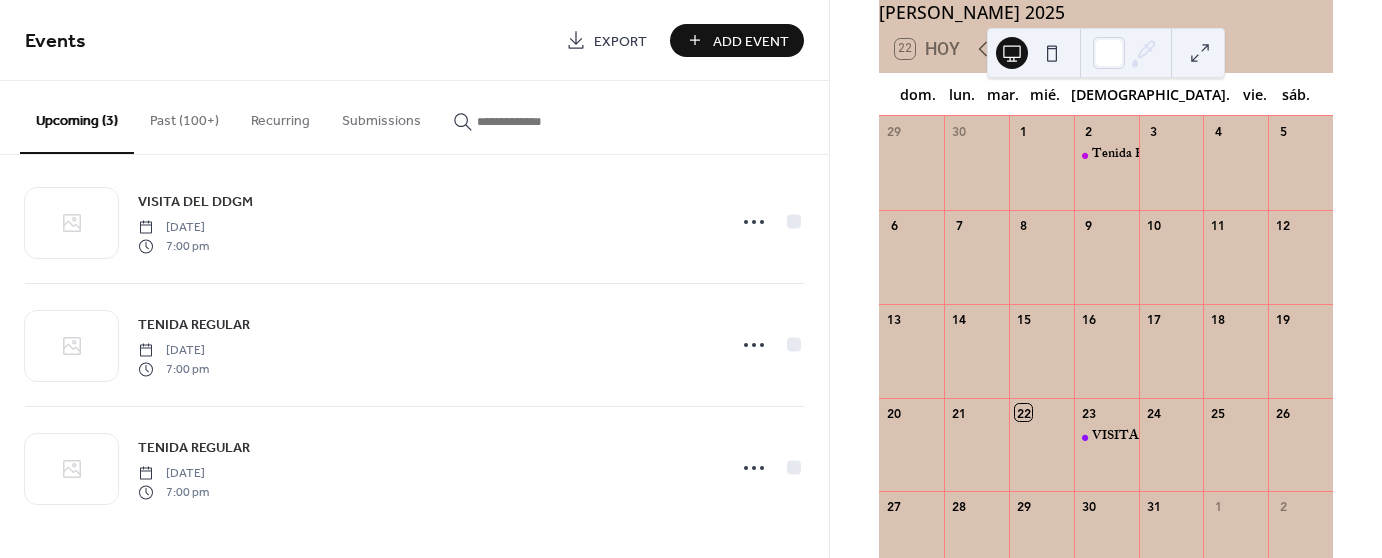 scroll, scrollTop: 0, scrollLeft: 0, axis: both 